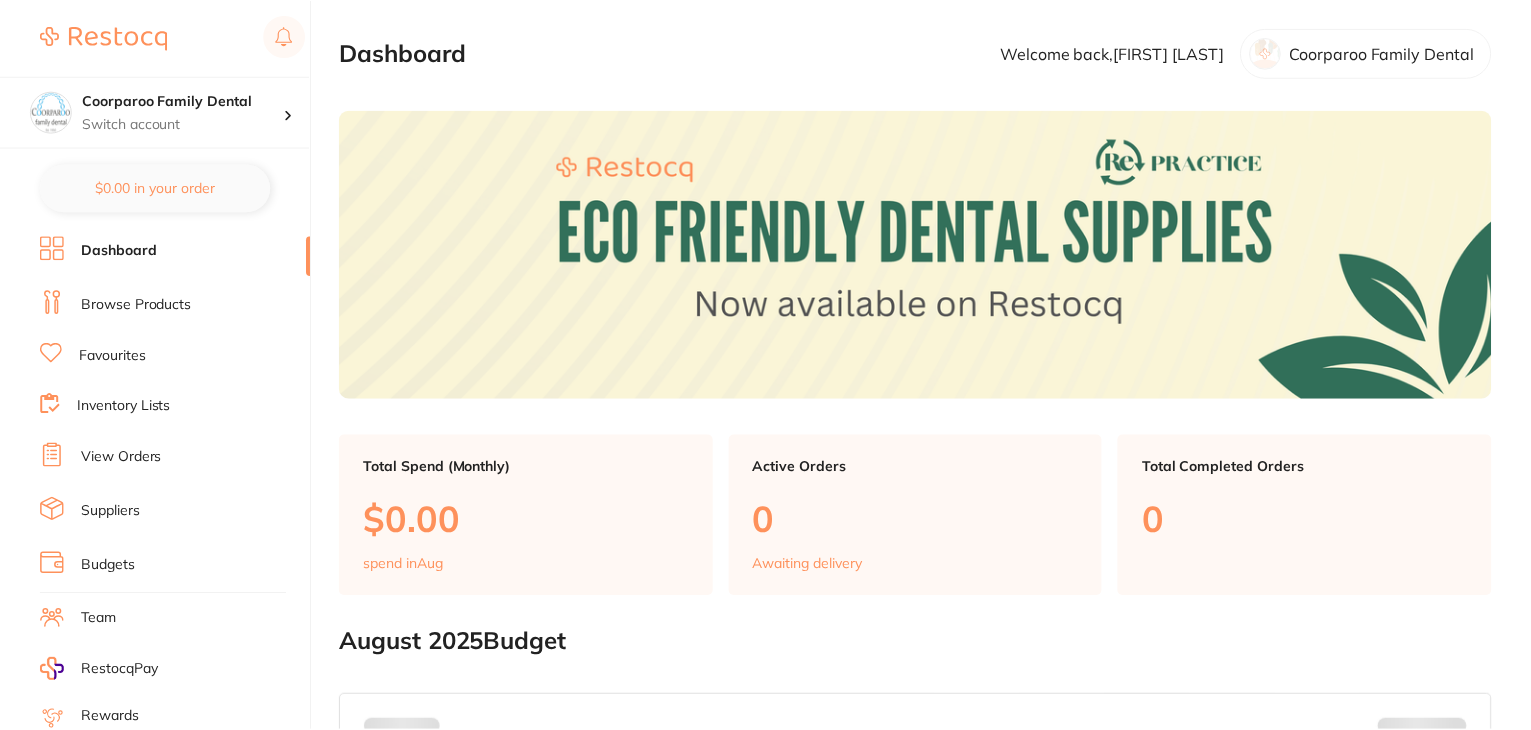 scroll, scrollTop: 0, scrollLeft: 0, axis: both 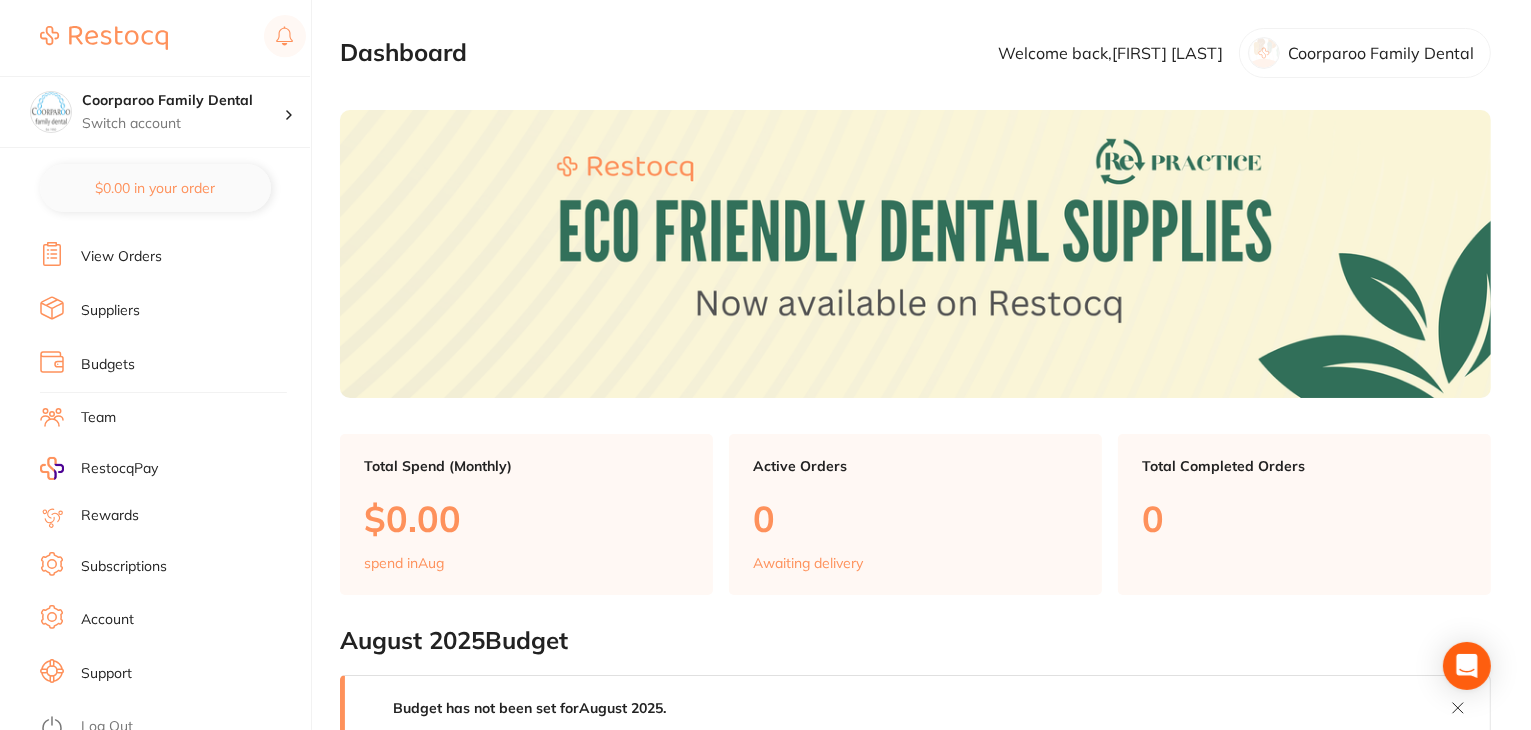 click on "Subscriptions" at bounding box center [124, 567] 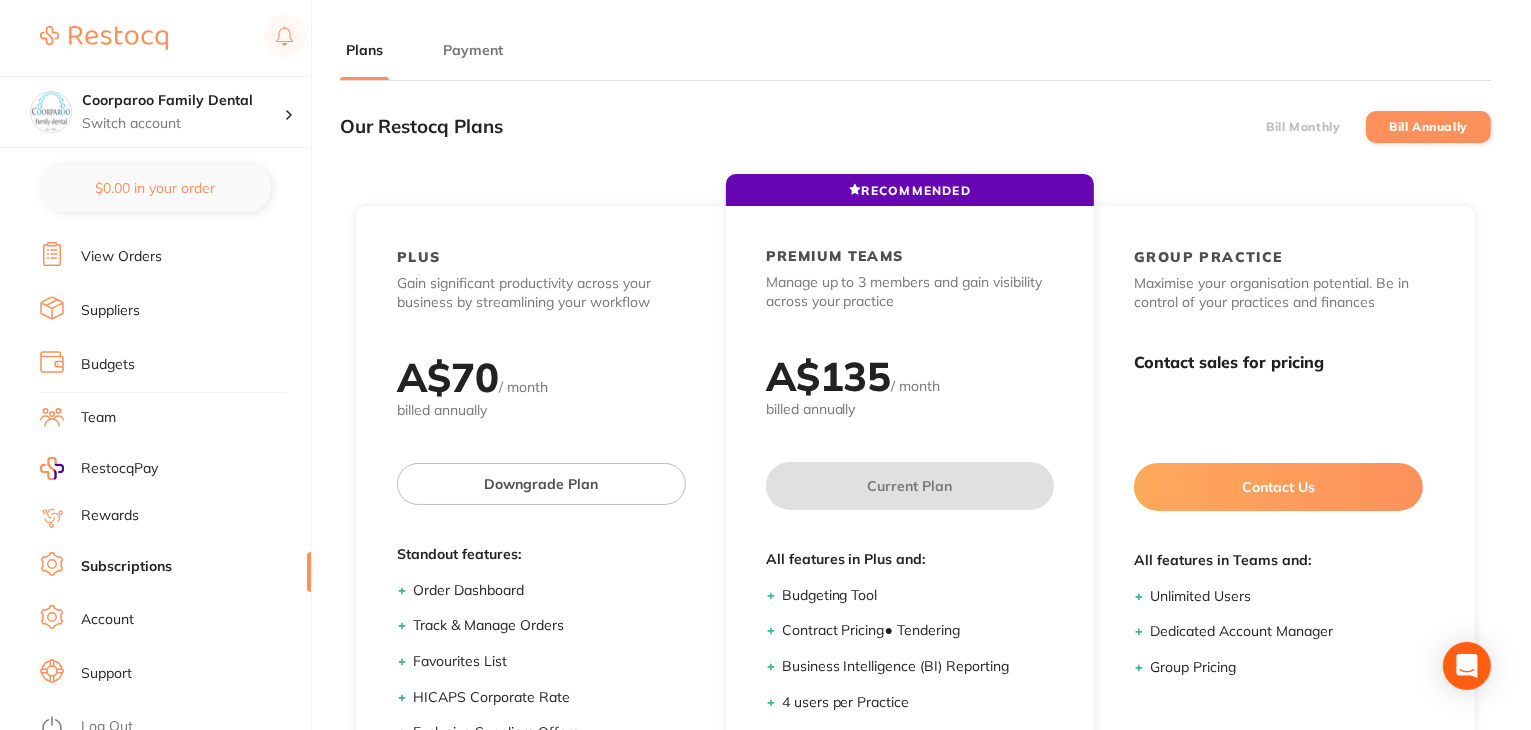 click on "Payment" at bounding box center [473, 60] 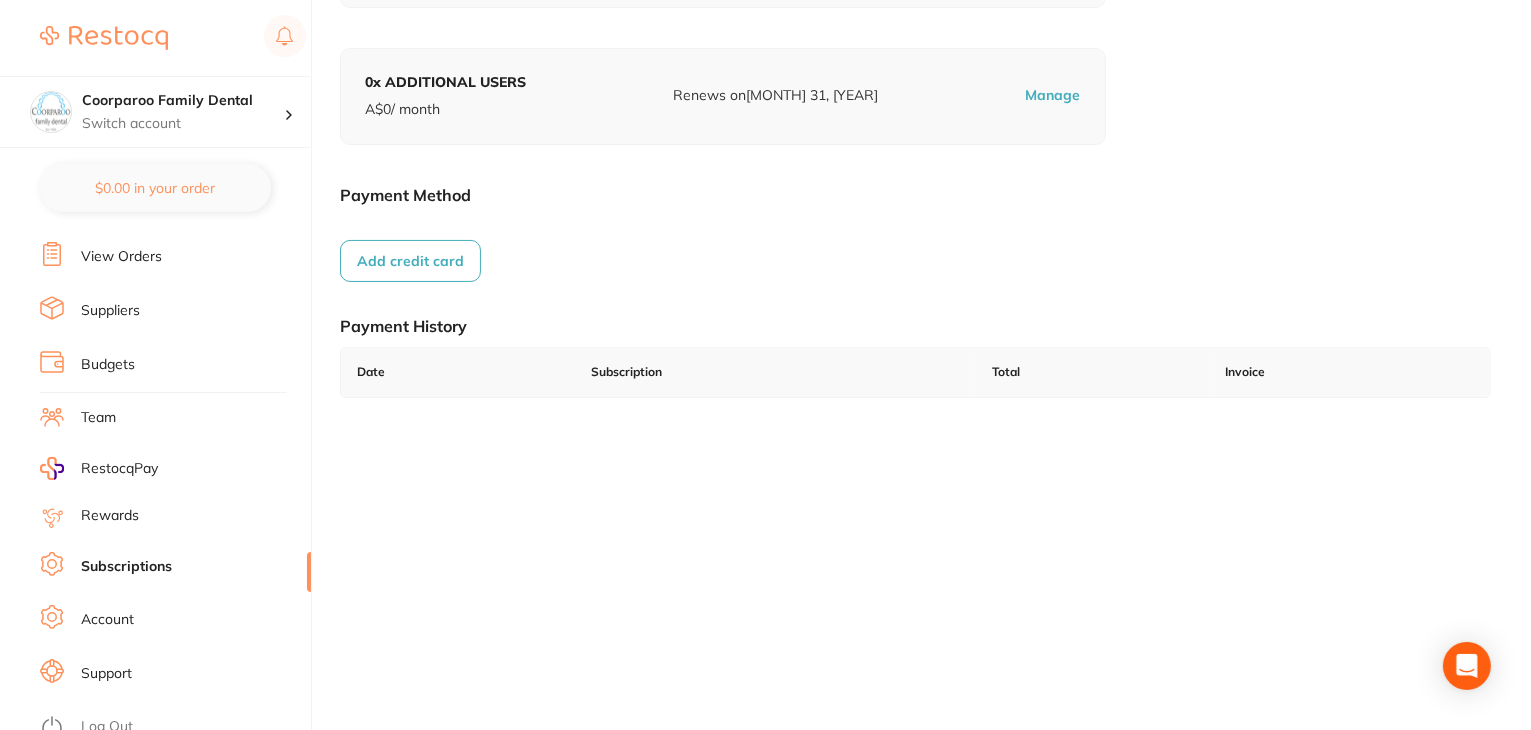 scroll, scrollTop: 276, scrollLeft: 0, axis: vertical 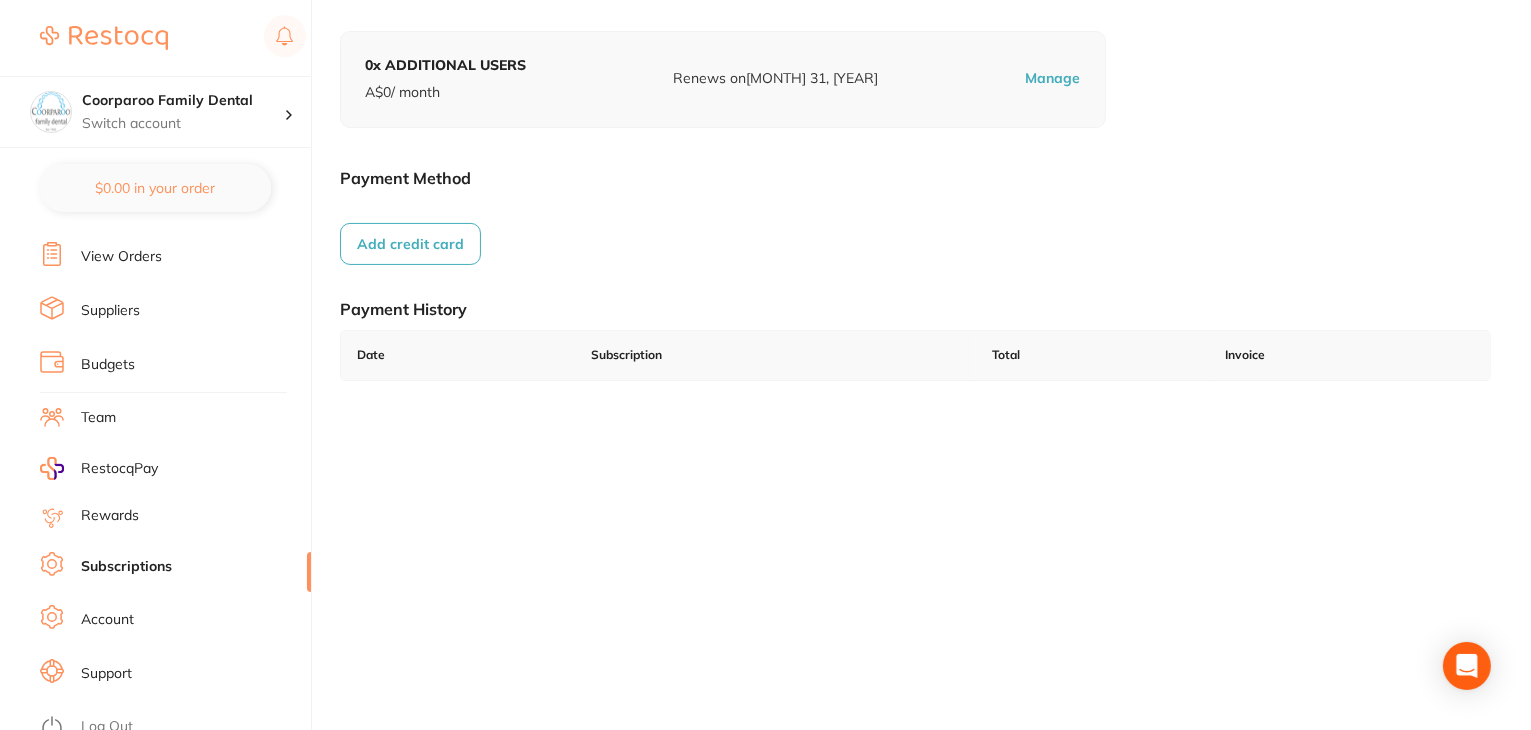 click on "Log Out" at bounding box center (107, 727) 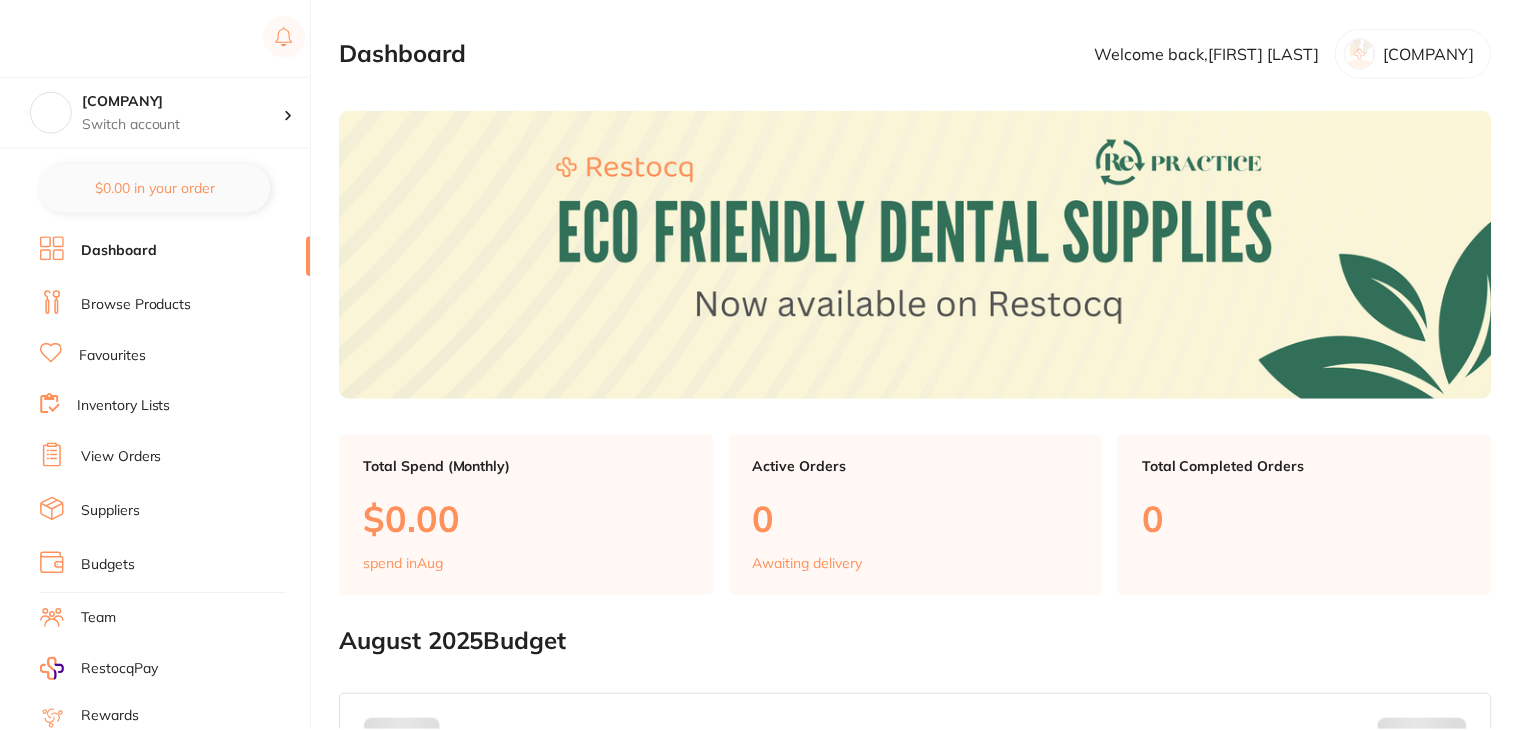 scroll, scrollTop: 0, scrollLeft: 0, axis: both 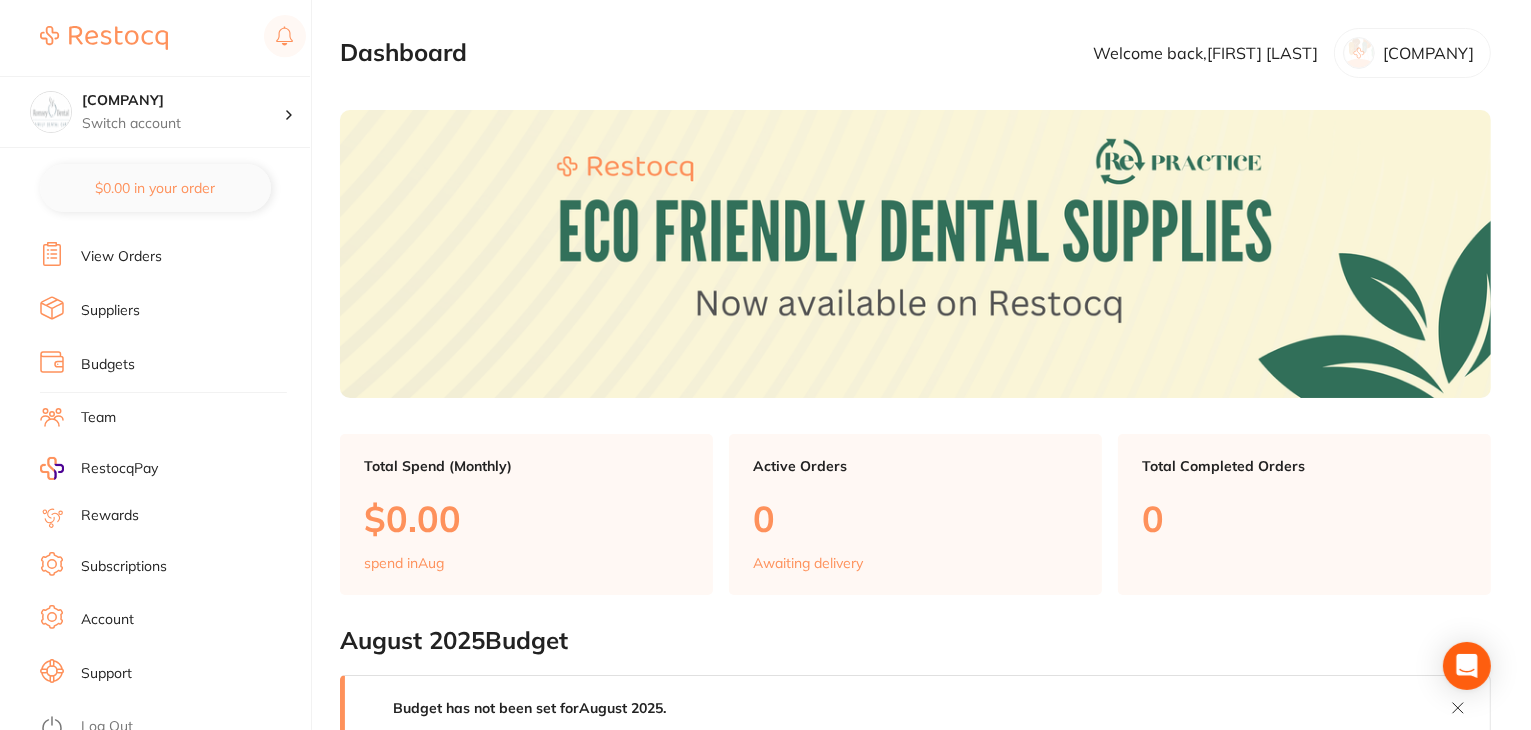 click on "Subscriptions" at bounding box center (124, 567) 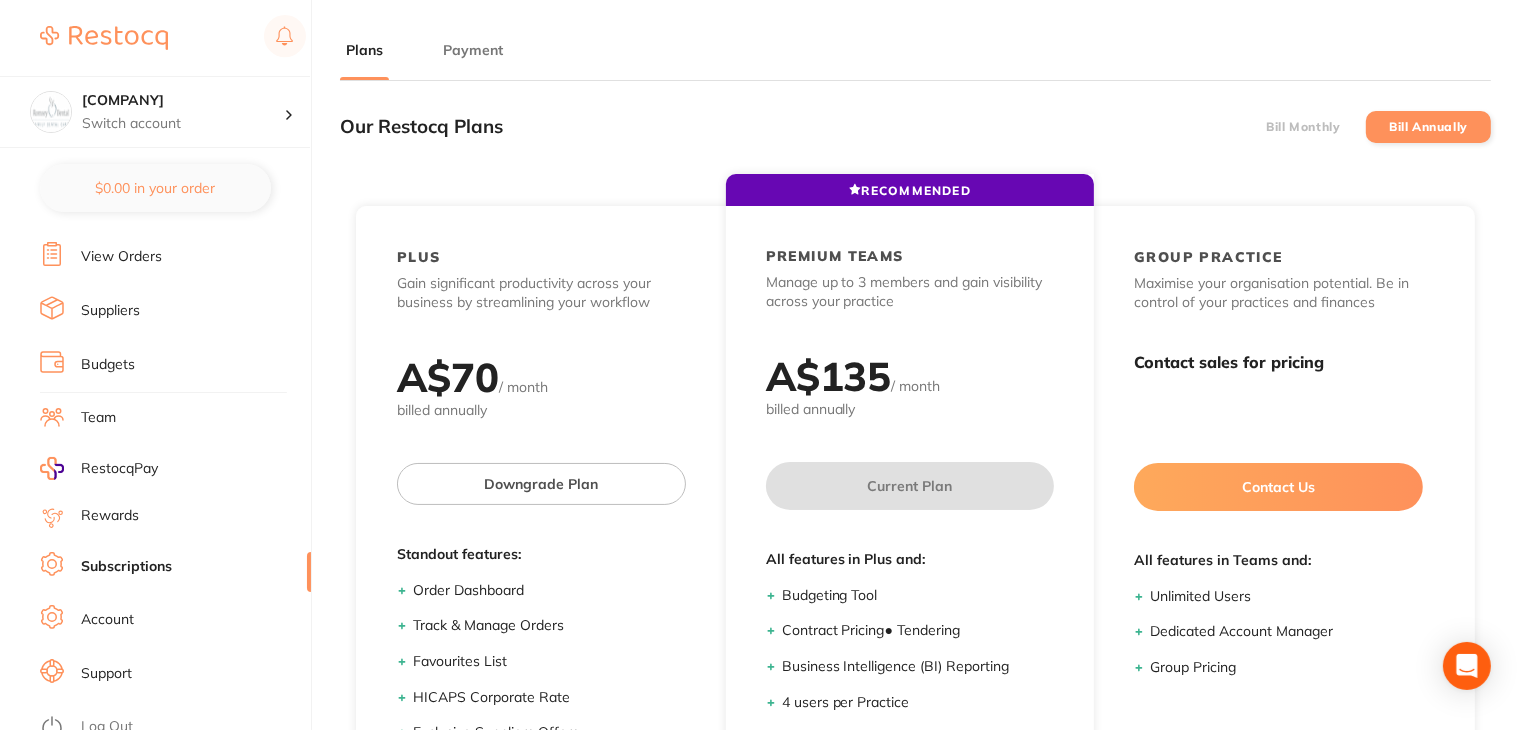 drag, startPoint x: 454, startPoint y: 48, endPoint x: 456, endPoint y: 62, distance: 14.142136 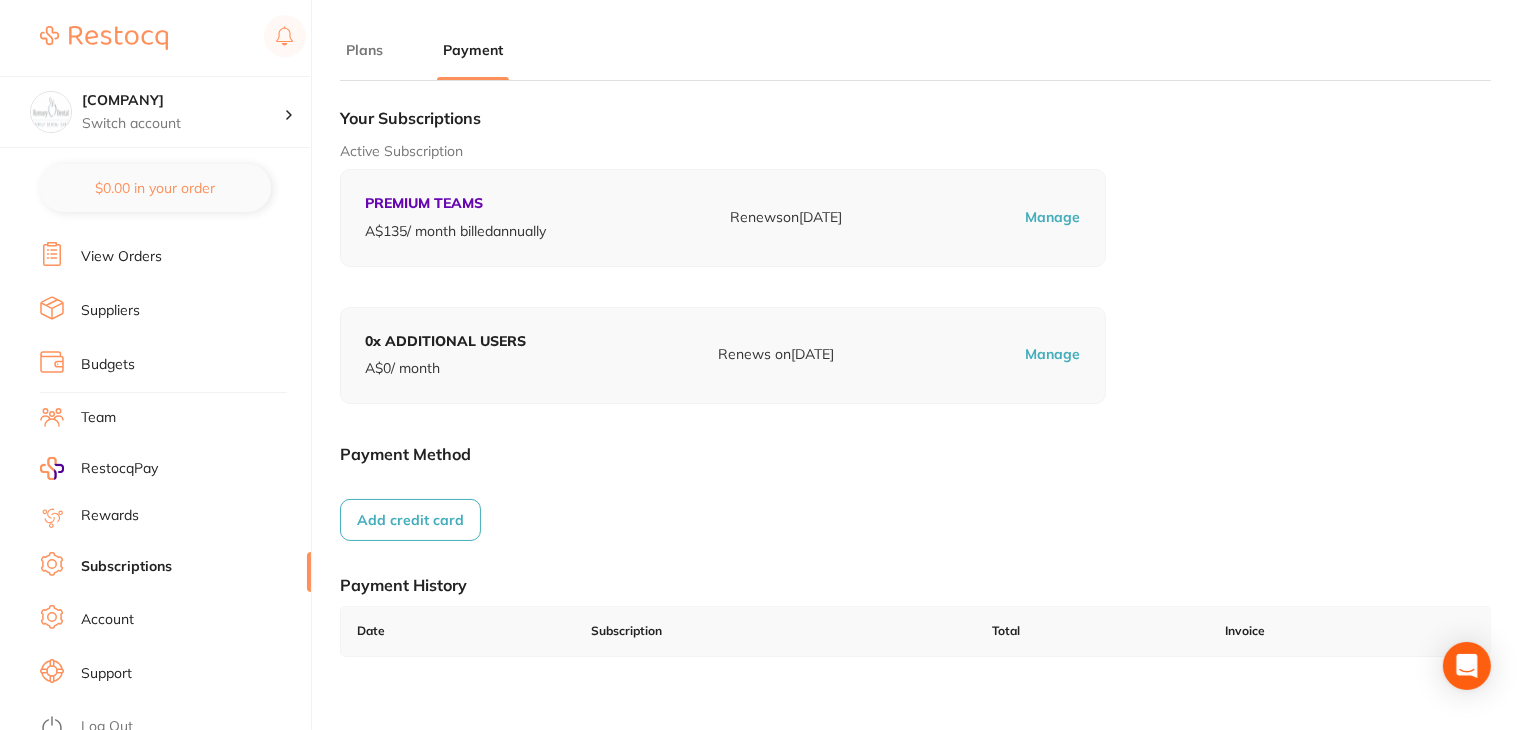 click on "Suppliers" at bounding box center [110, 311] 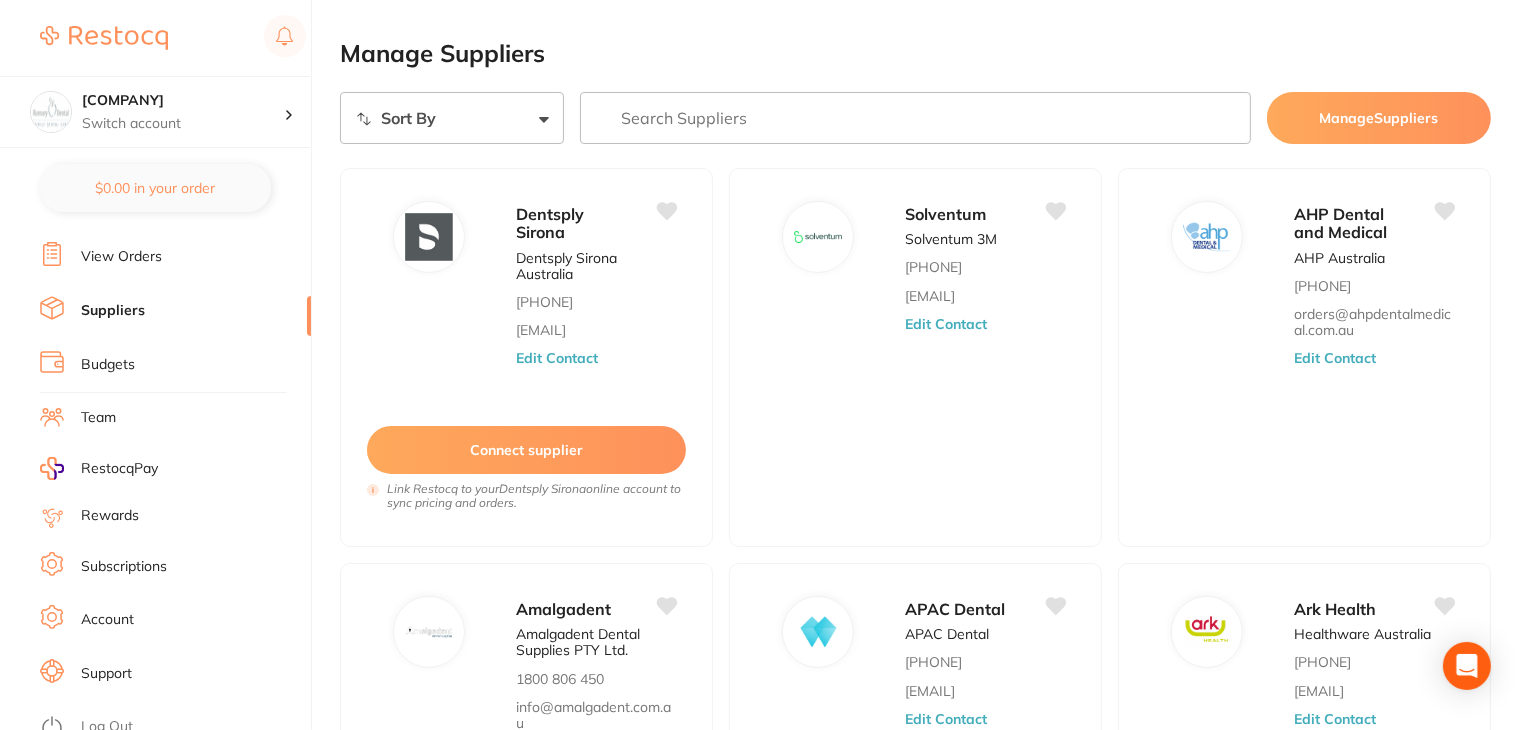 click on "Log Out" at bounding box center (107, 727) 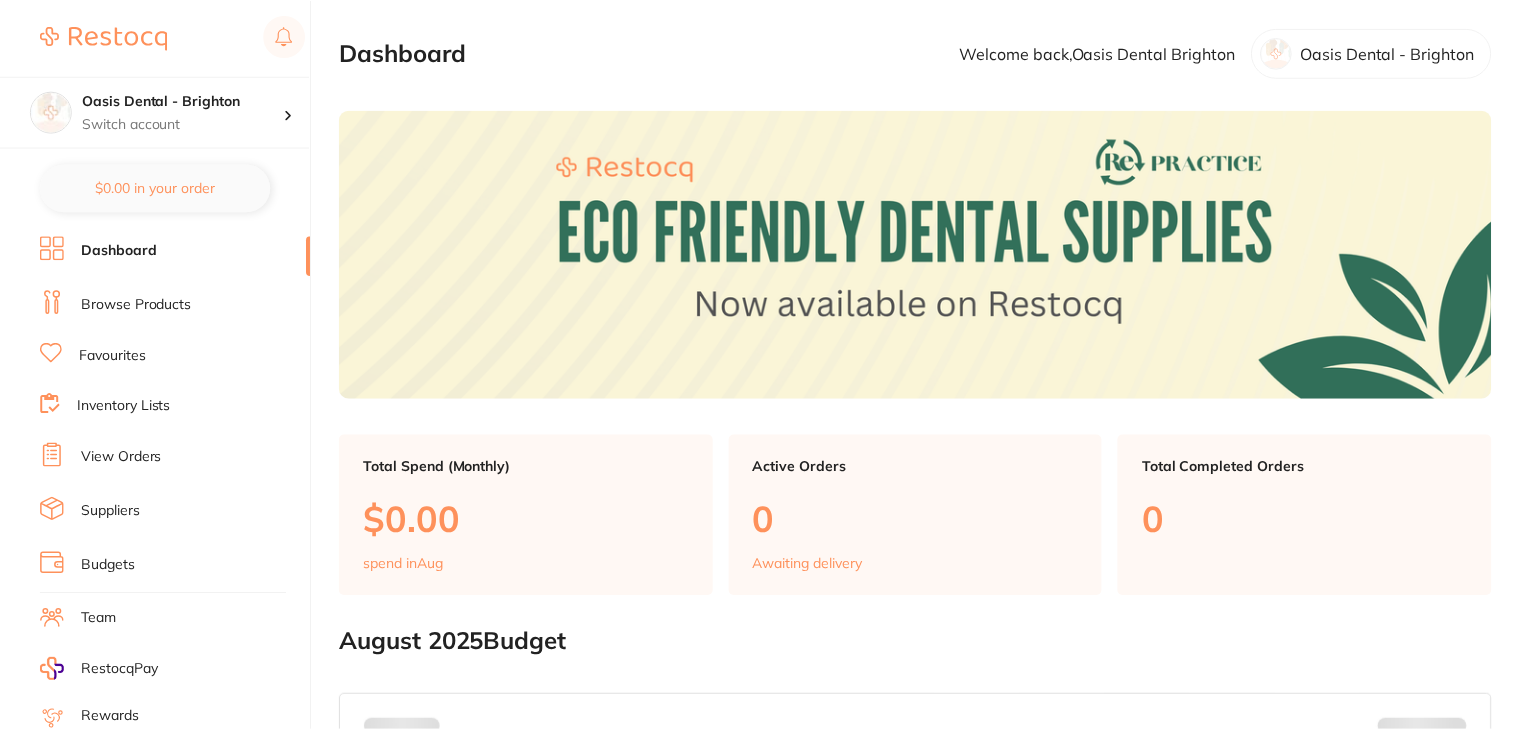 scroll, scrollTop: 0, scrollLeft: 0, axis: both 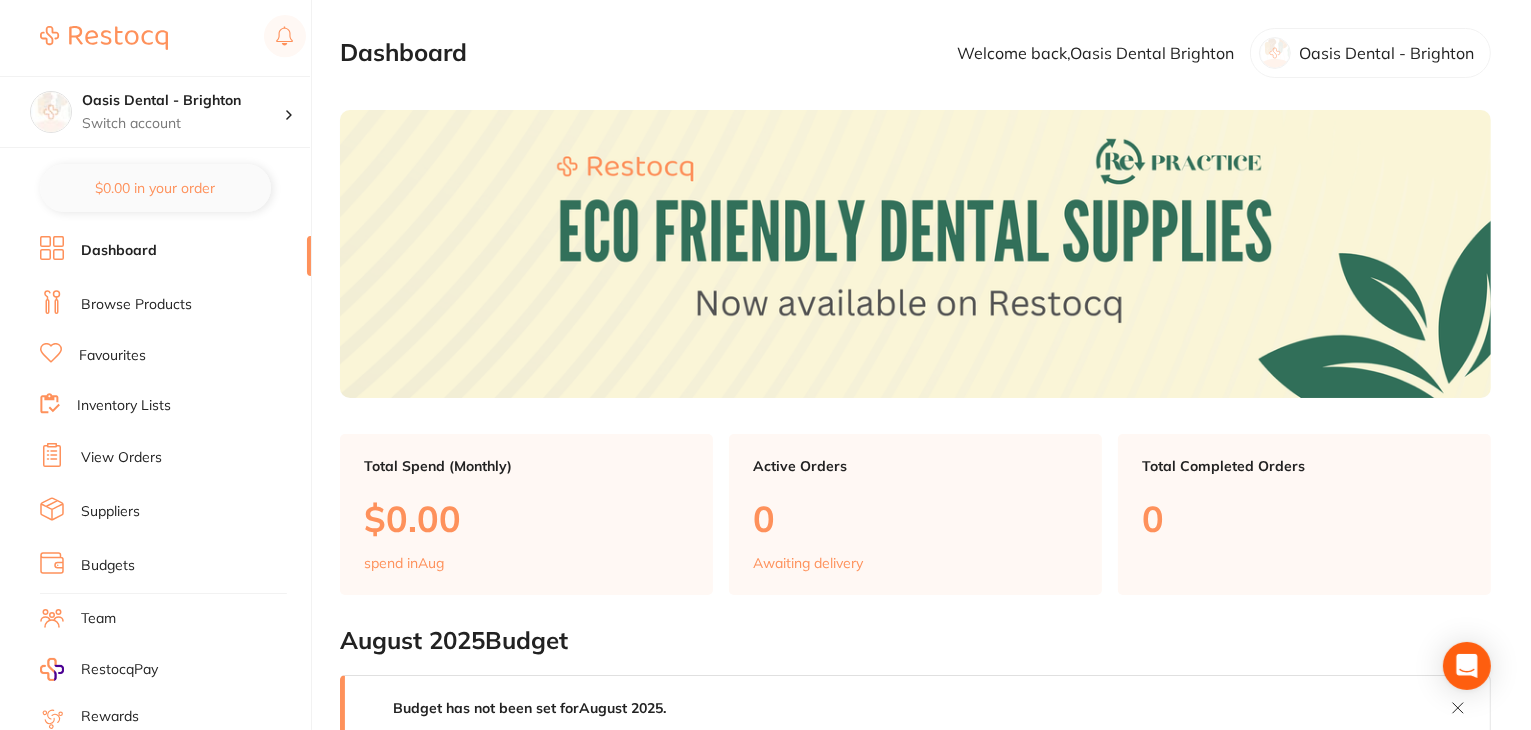 click on "Team" at bounding box center [98, 619] 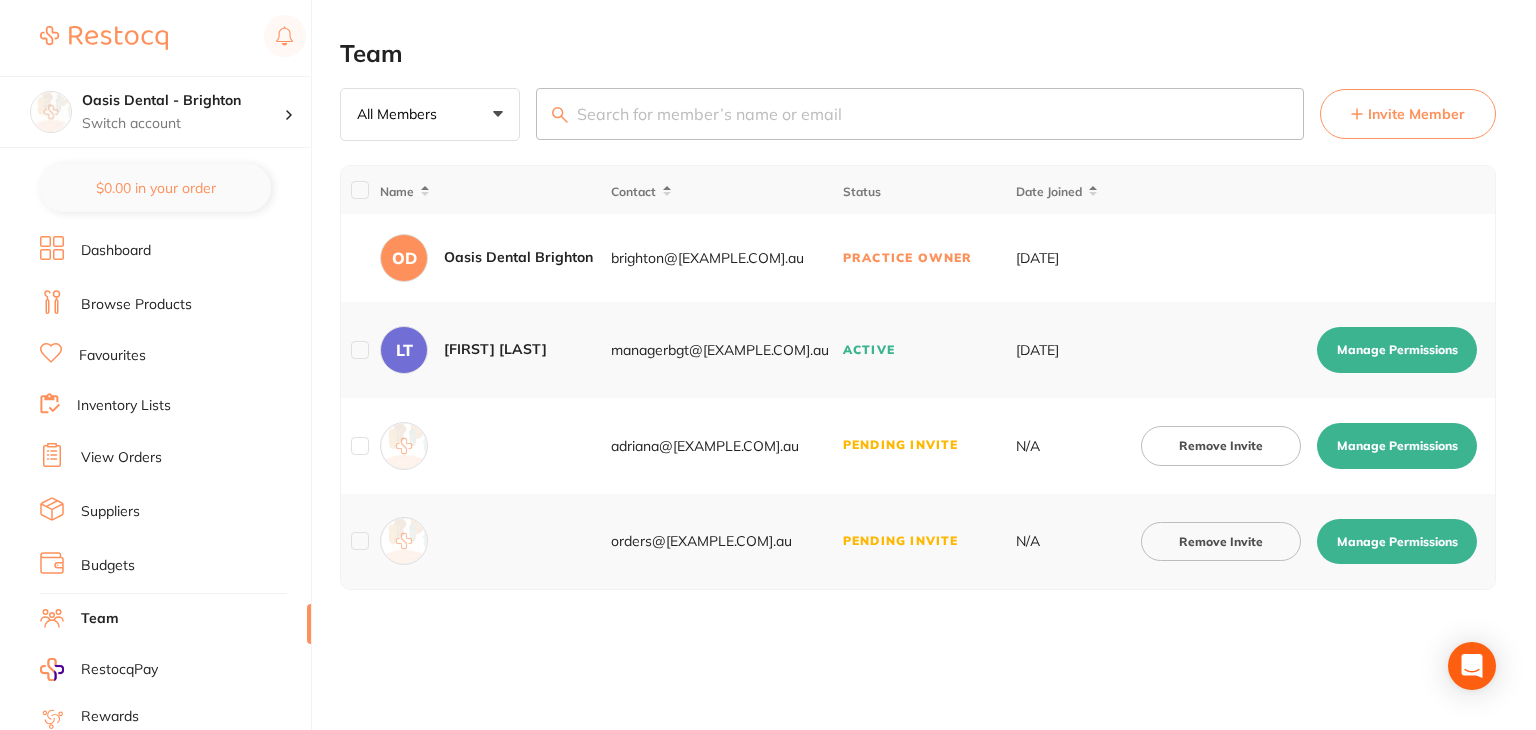 click on "Invite Member" at bounding box center [1408, 114] 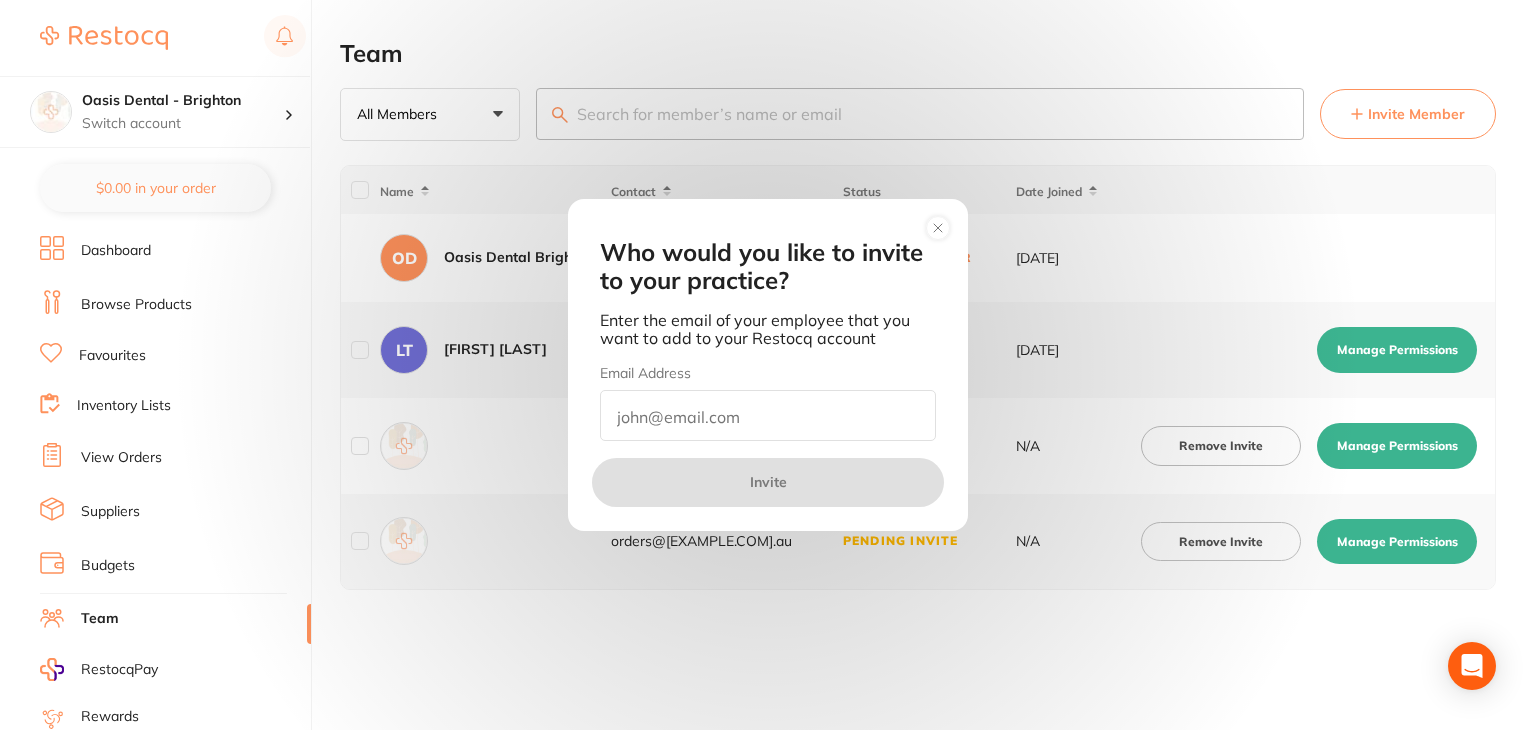 click at bounding box center [768, 415] 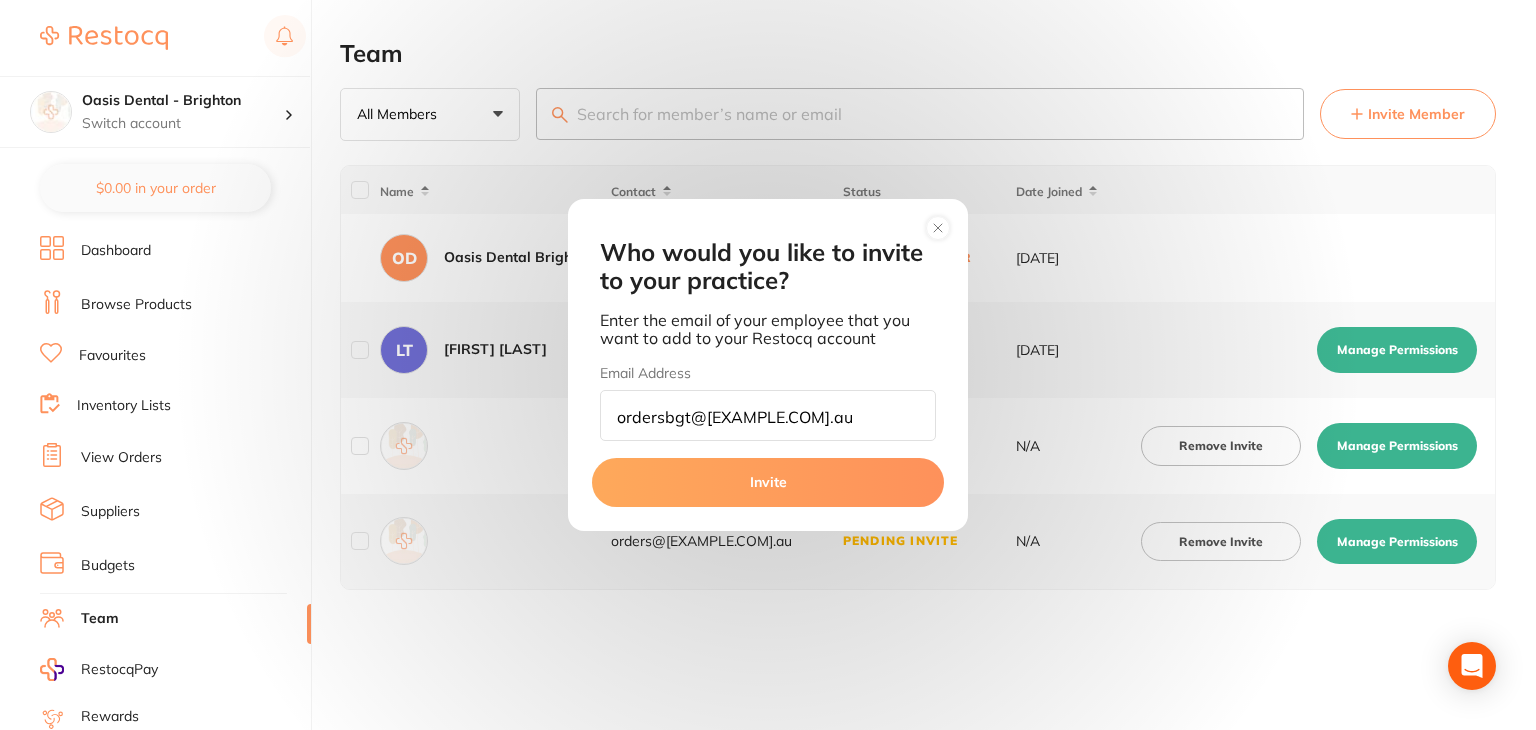 type on "ordersbgt@oasisdentalstudio.com.au" 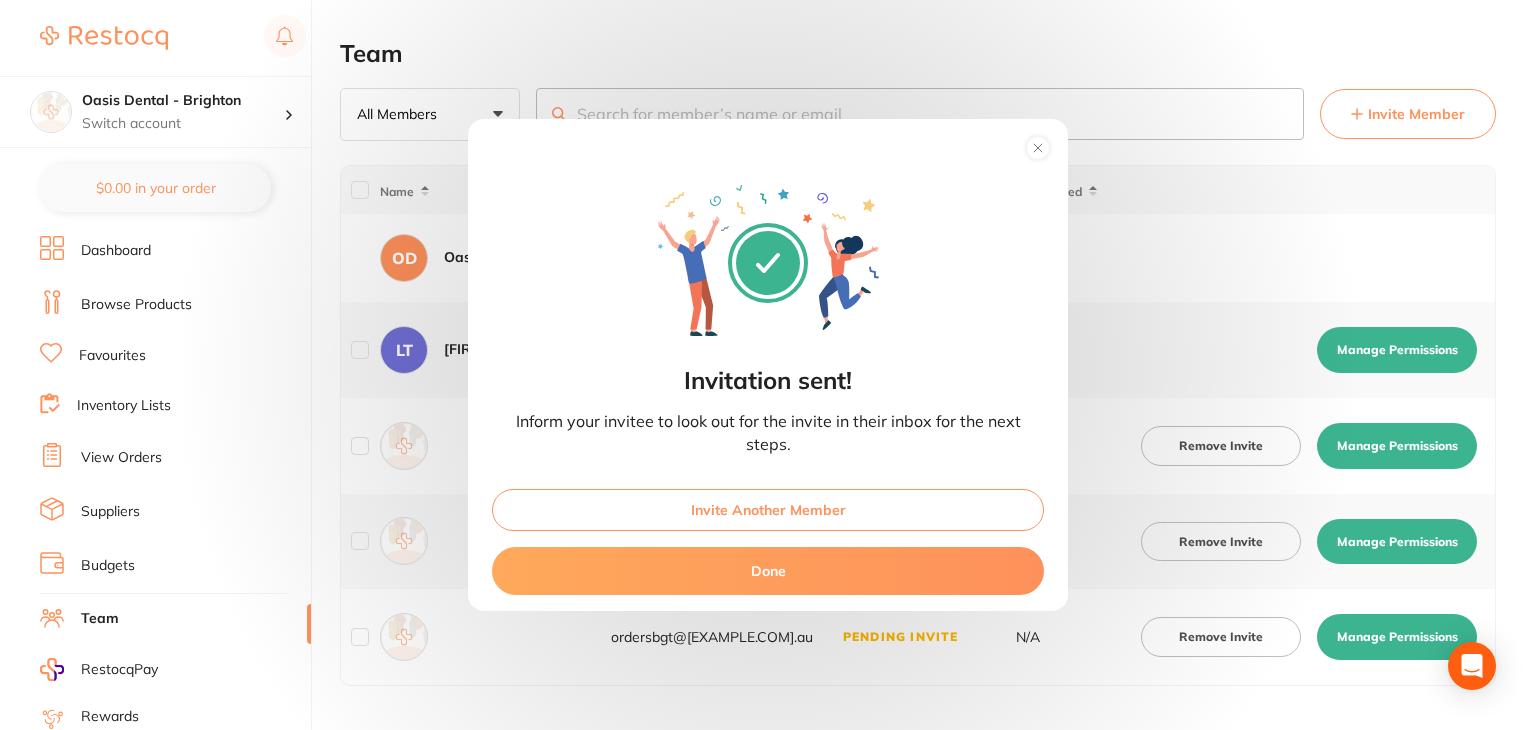 click 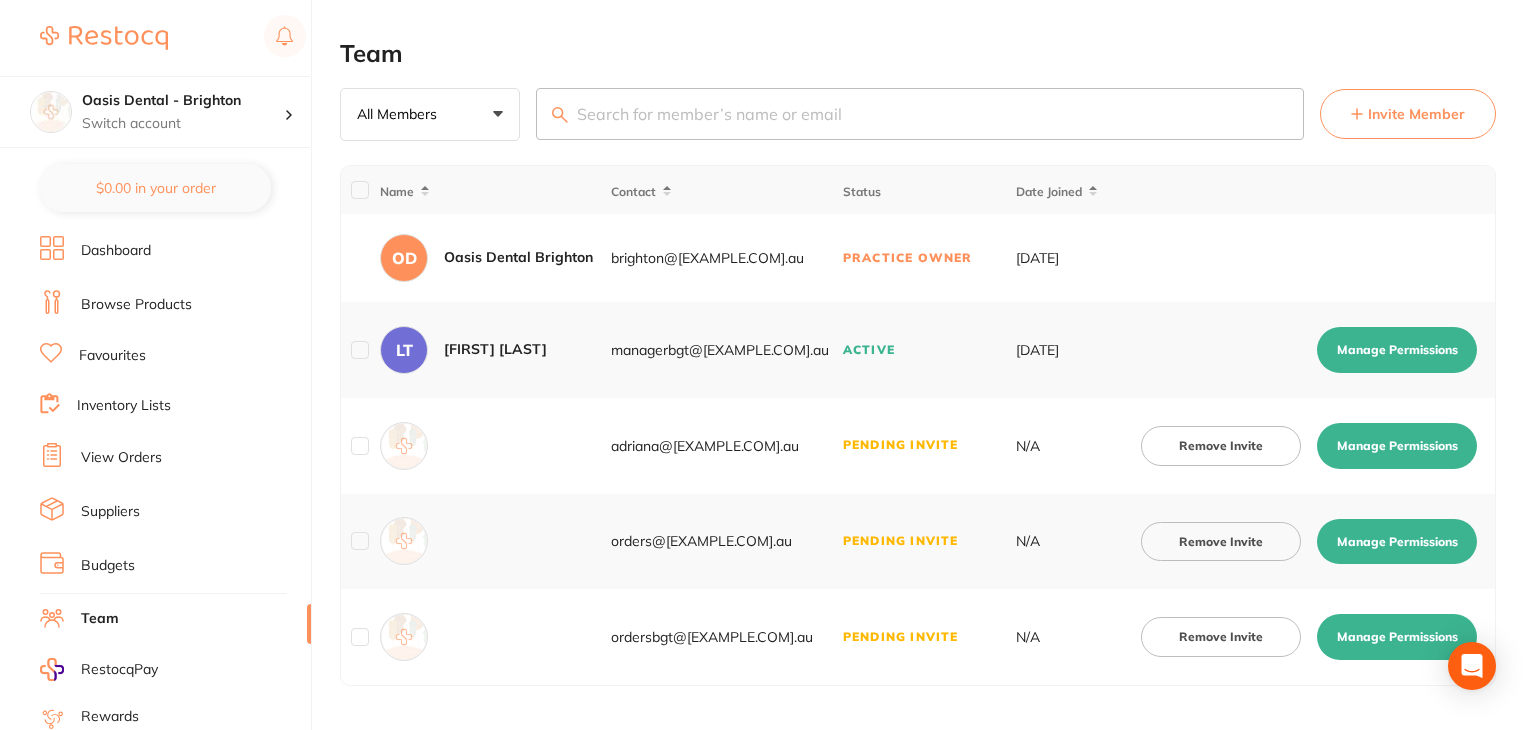 click on "Remove Invite" at bounding box center [1221, 542] 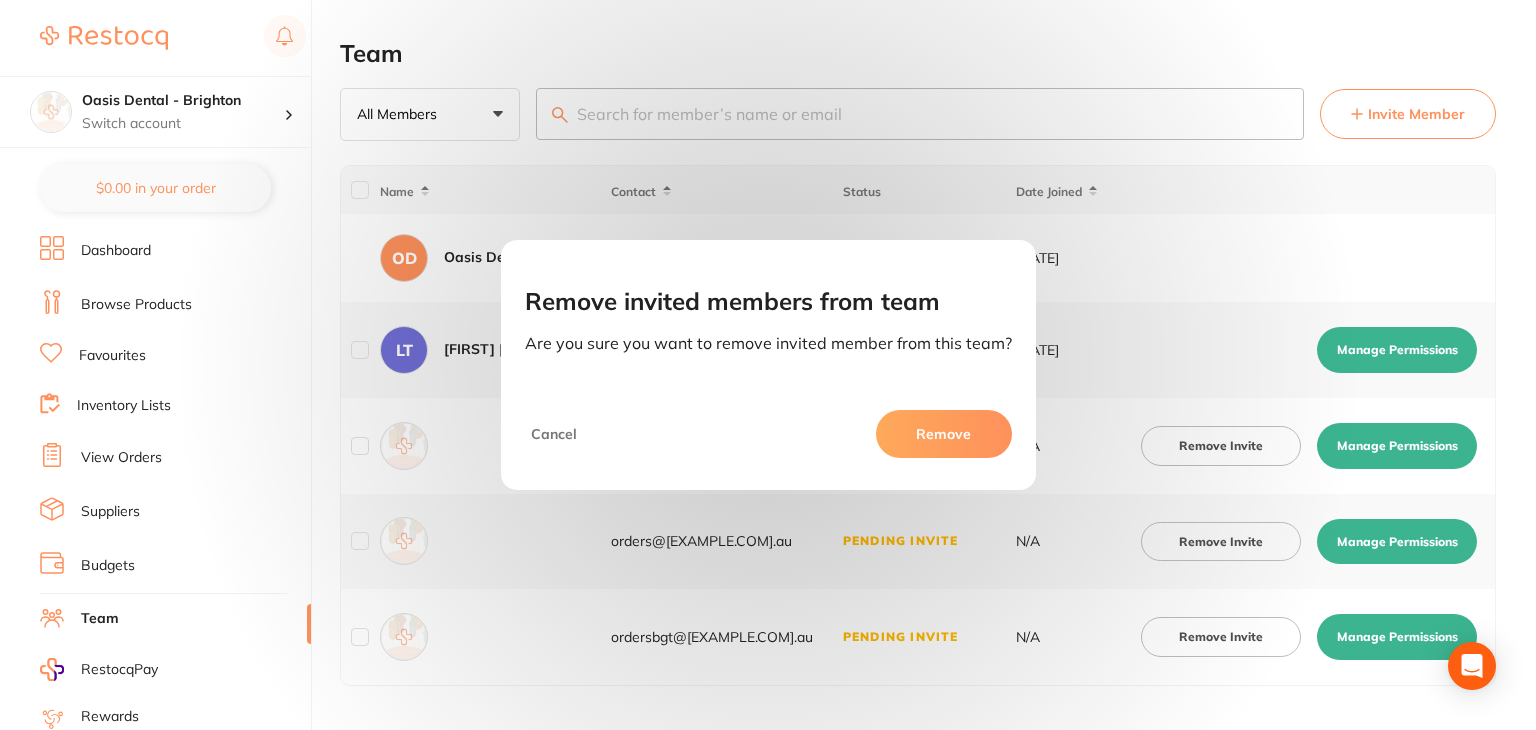 click on "Remove" at bounding box center [944, 434] 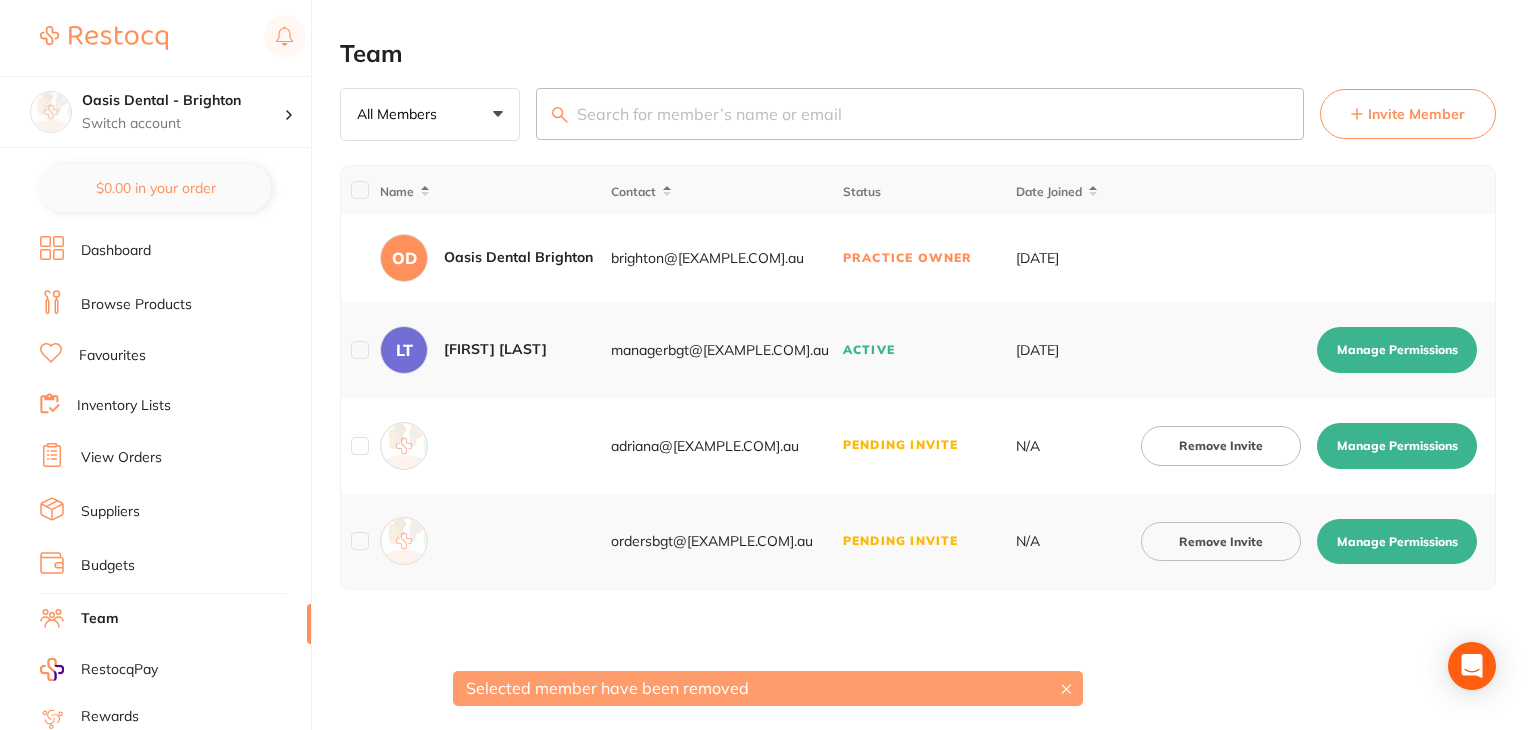 click on "Manage Permissions" at bounding box center (1397, 542) 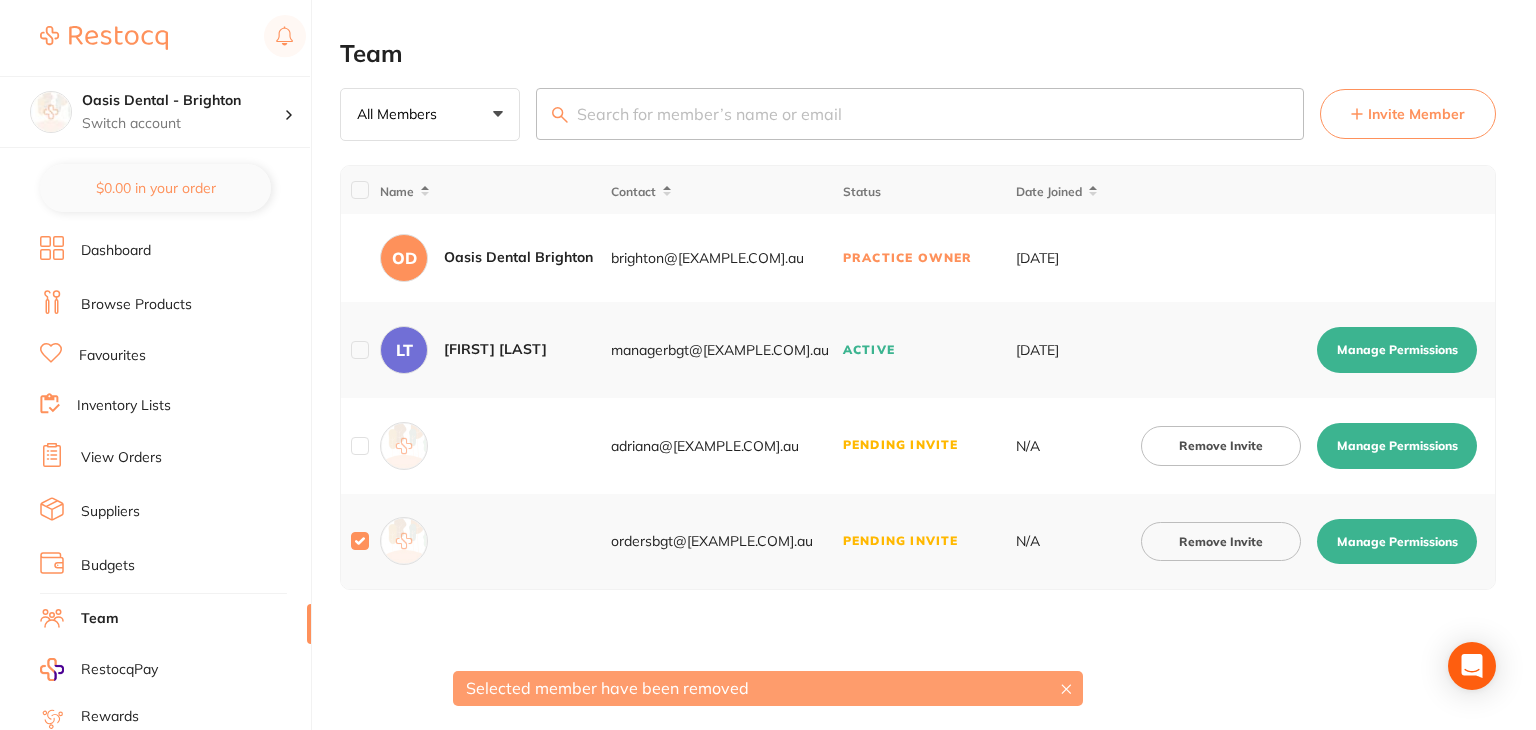 checkbox on "true" 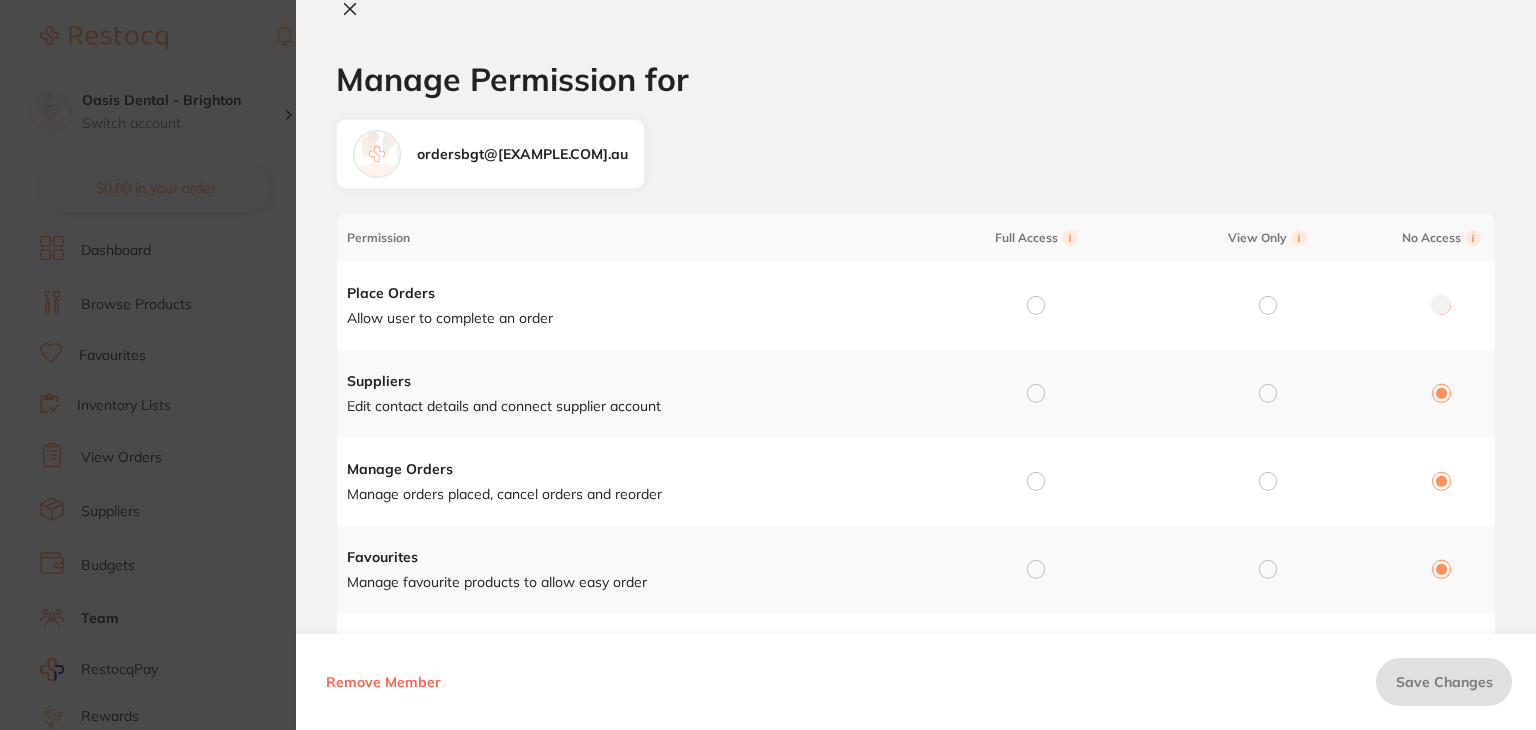 click at bounding box center [1036, 306] 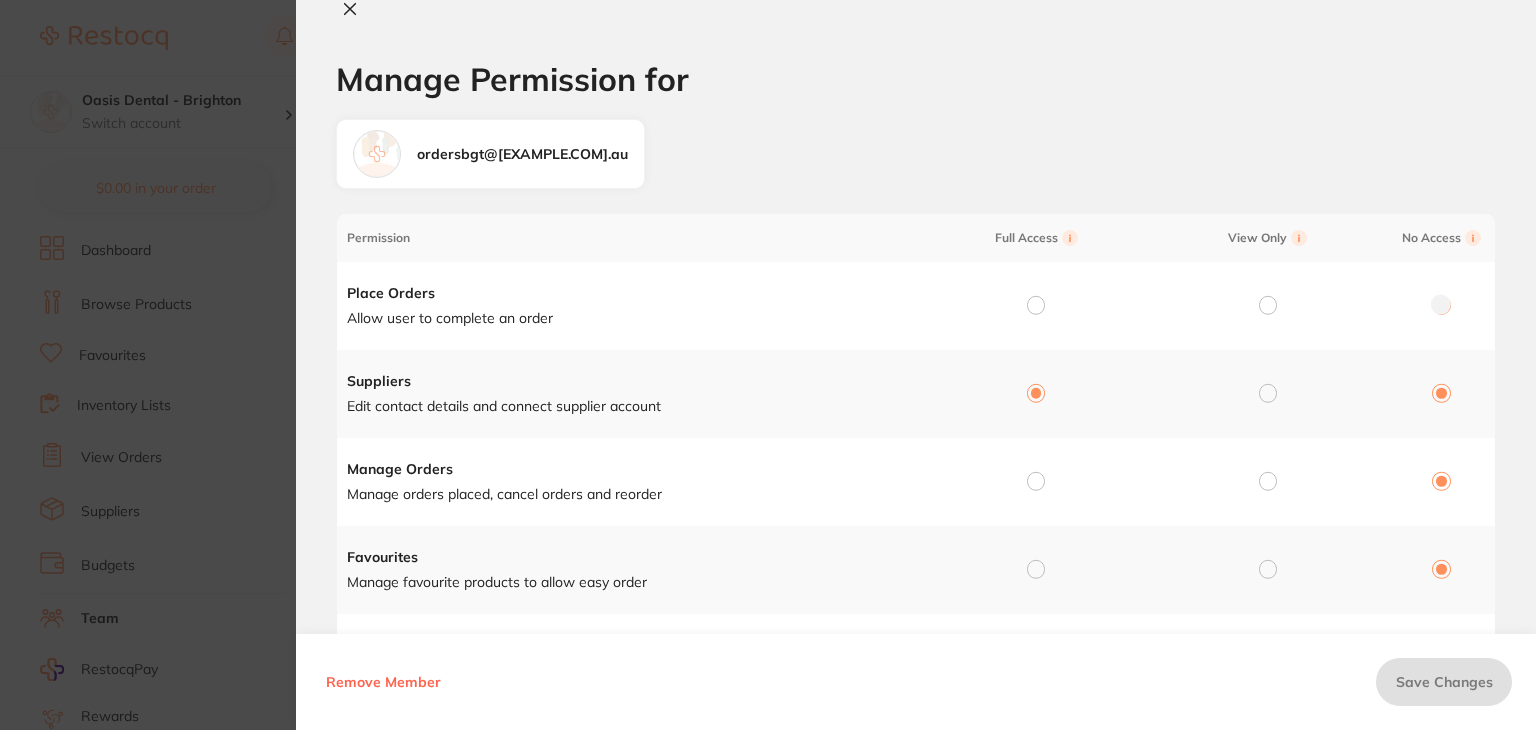 radio on "true" 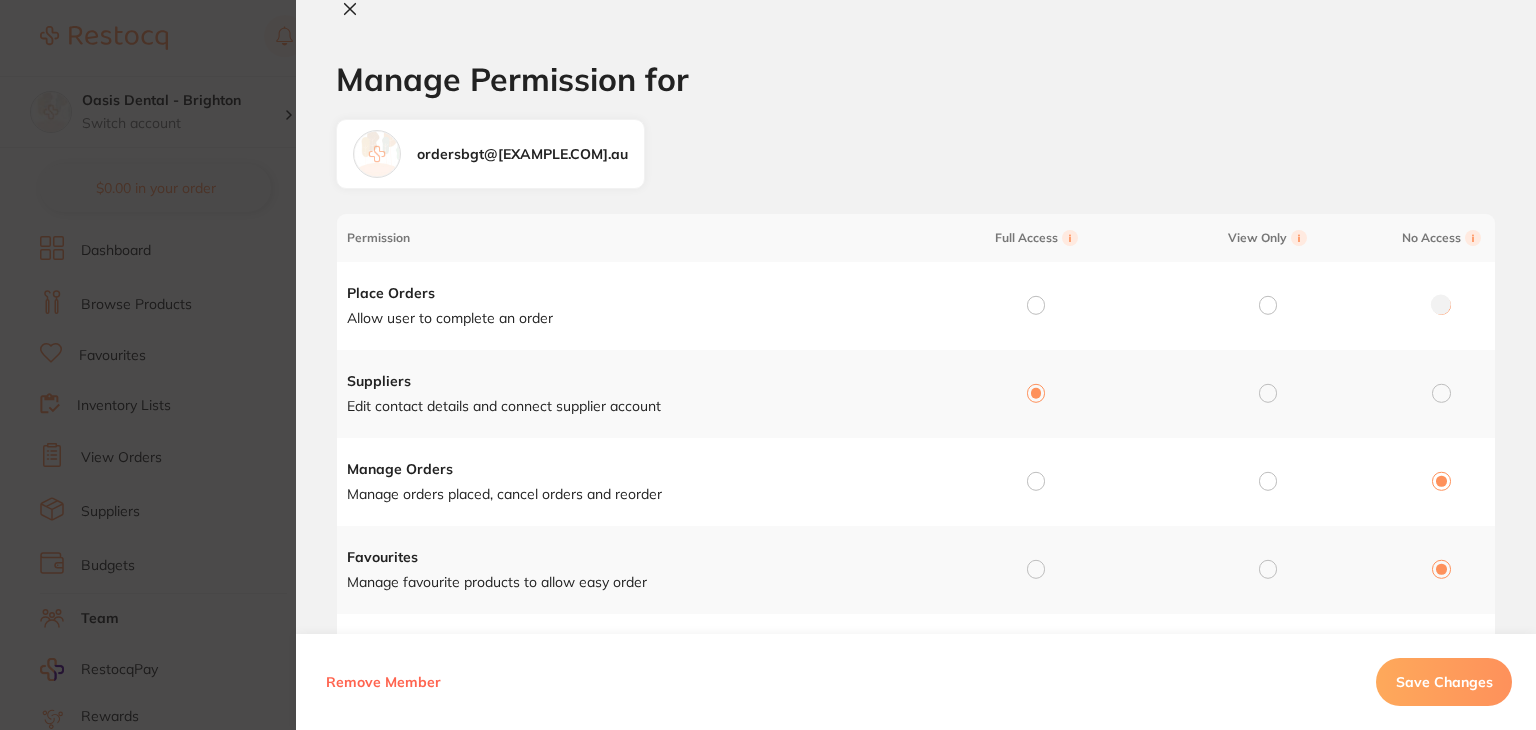 click at bounding box center [1036, 305] 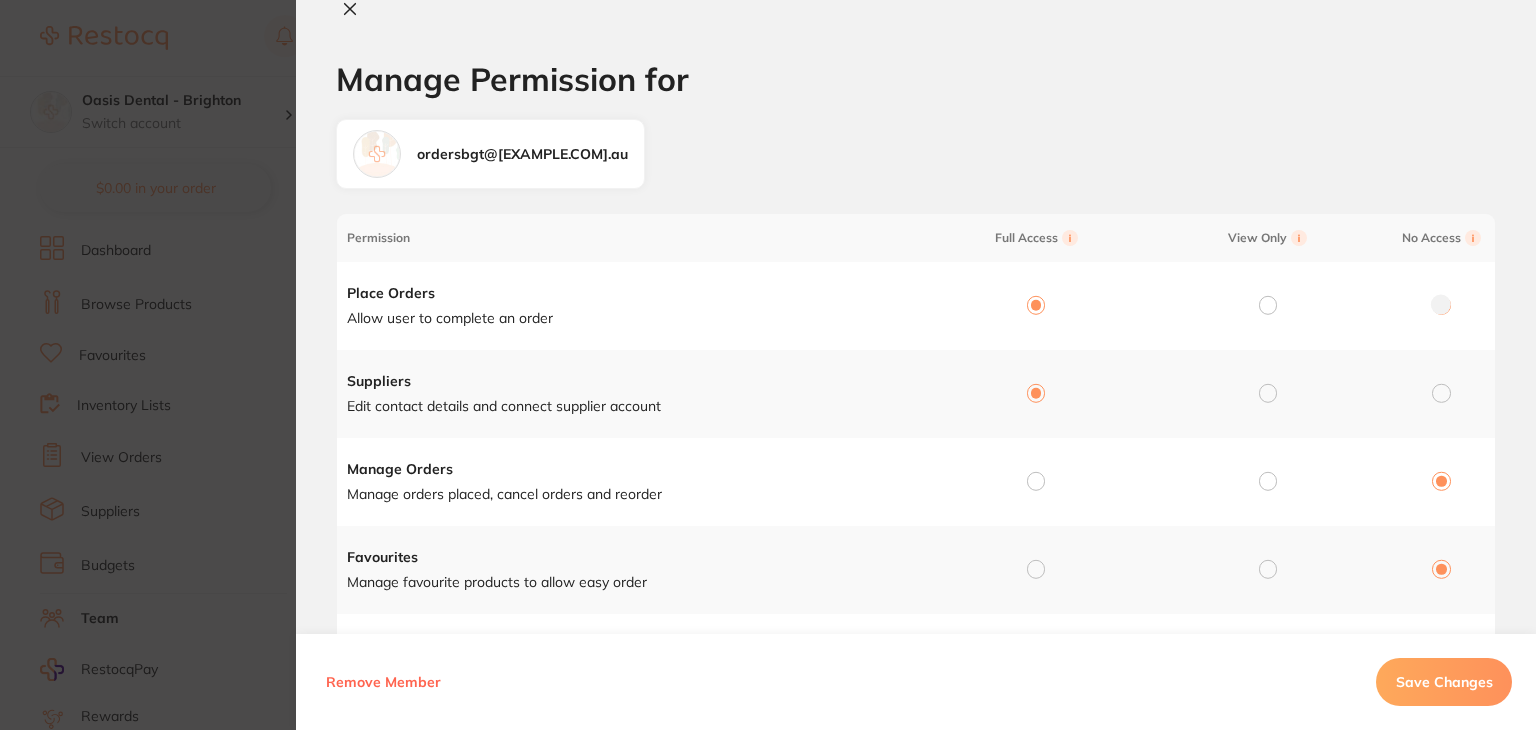 radio on "true" 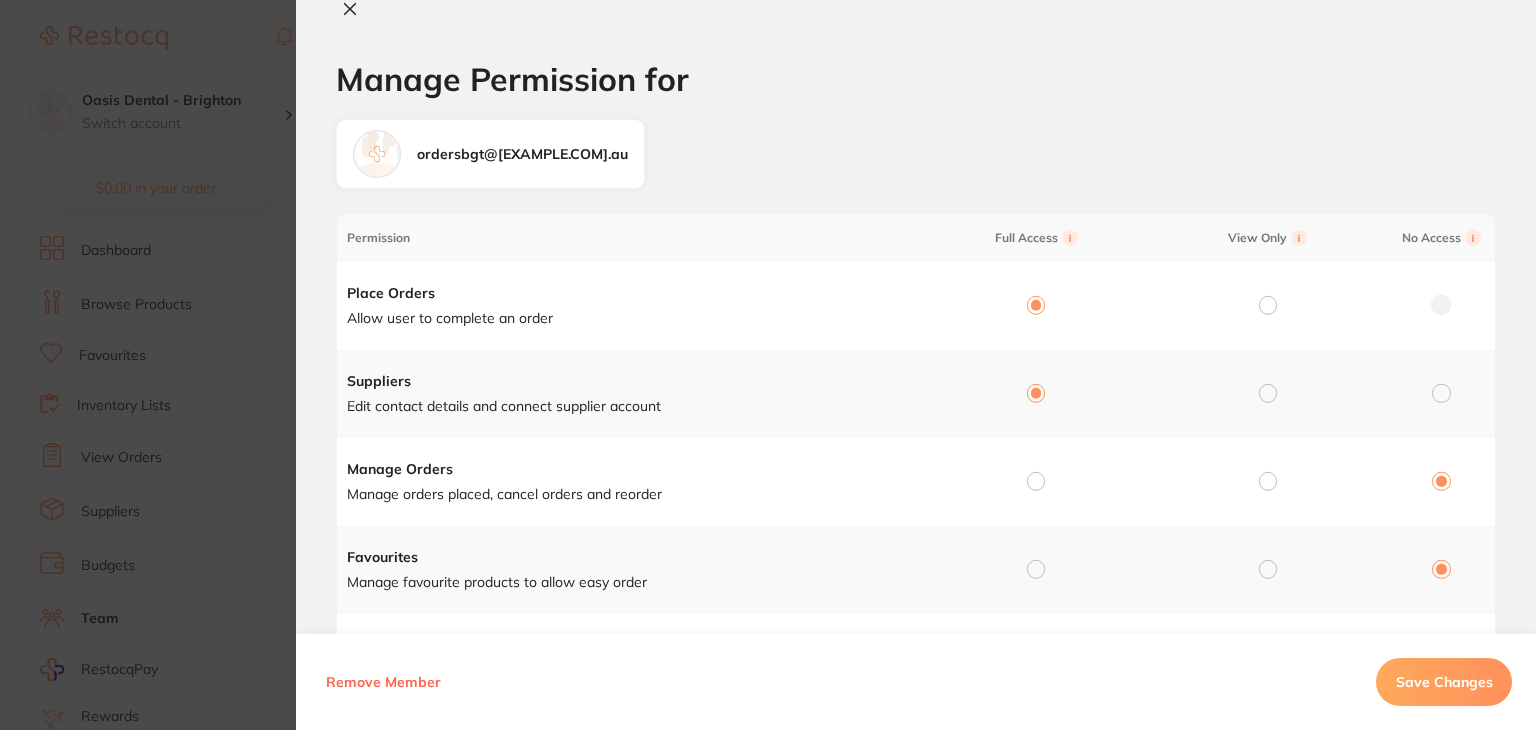 click at bounding box center [1036, 481] 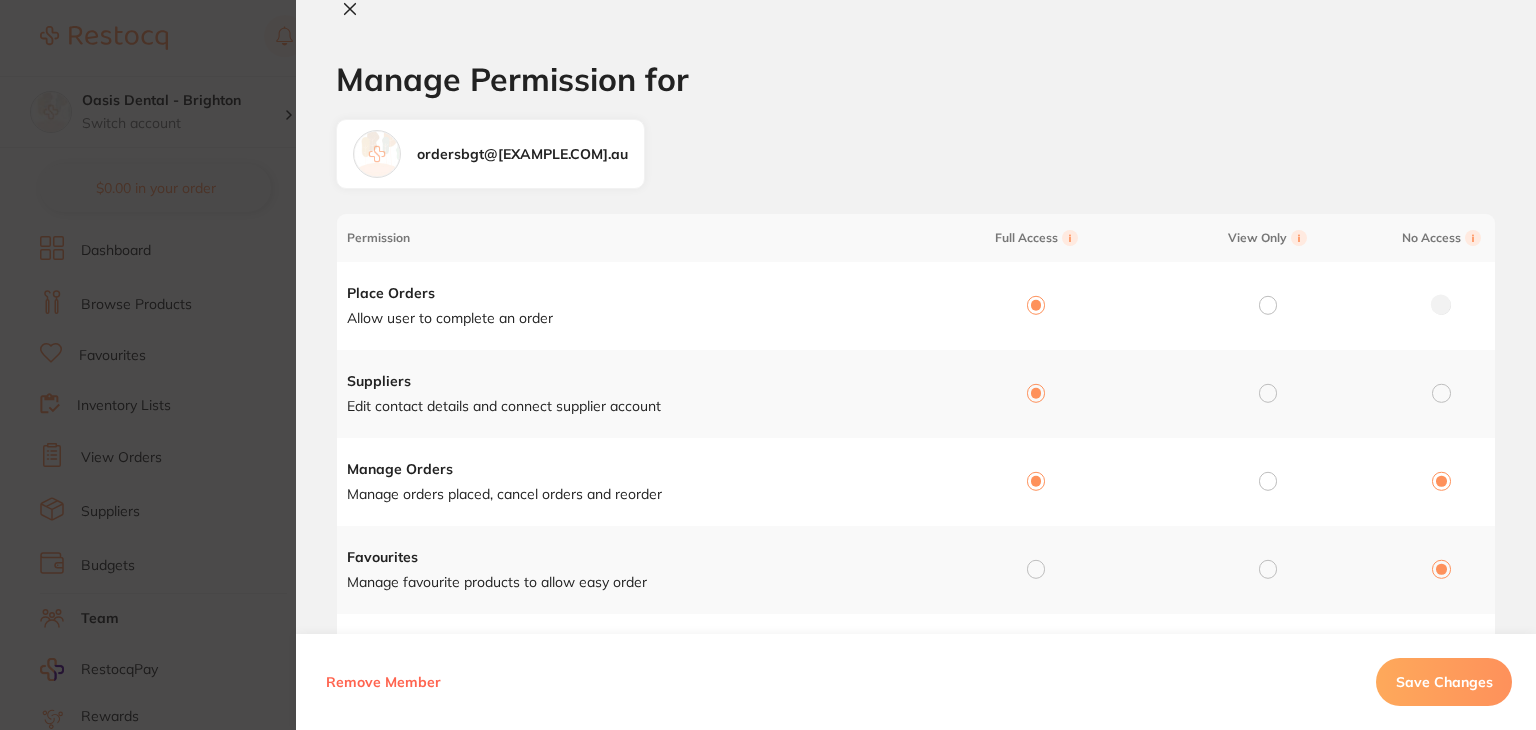 radio on "true" 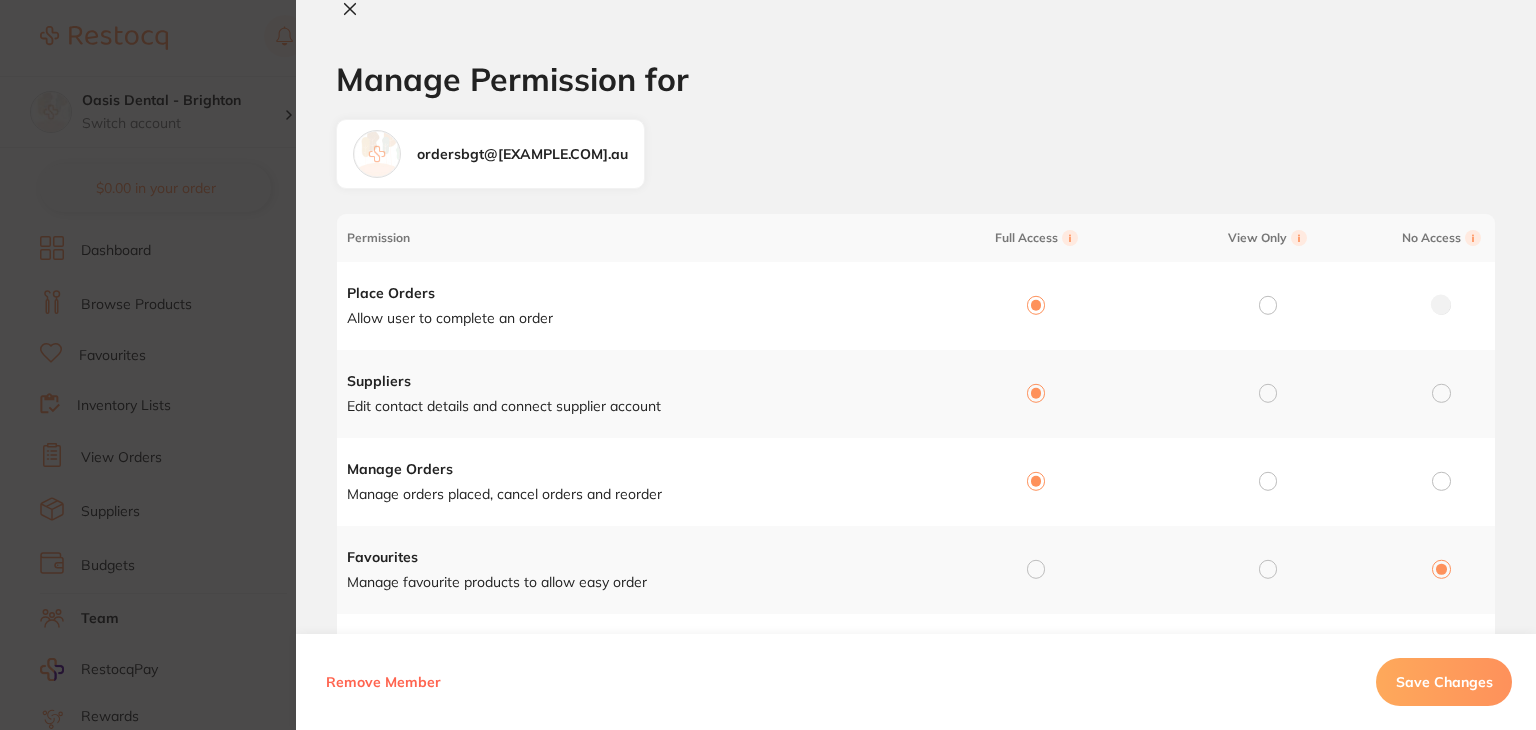 click at bounding box center [1036, 569] 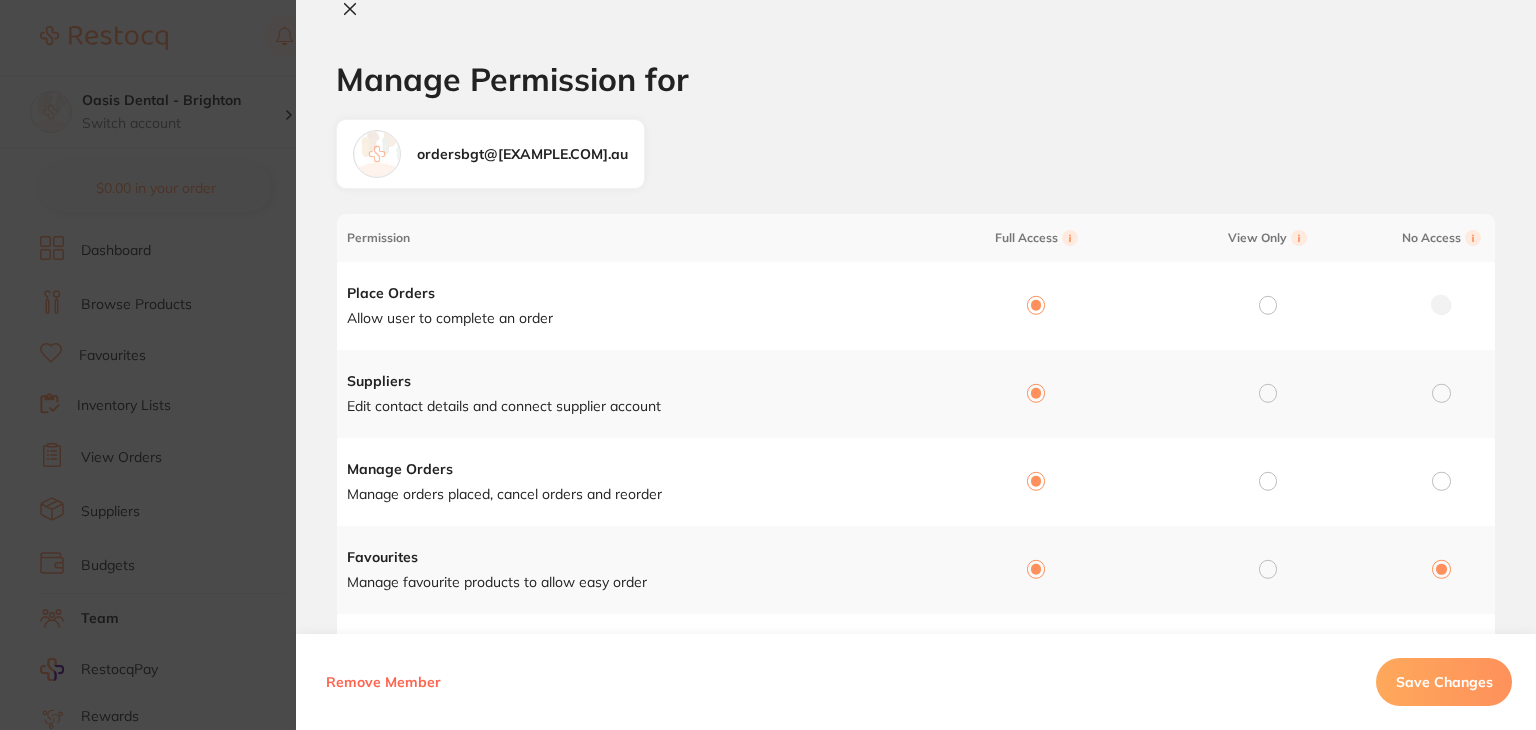 radio on "true" 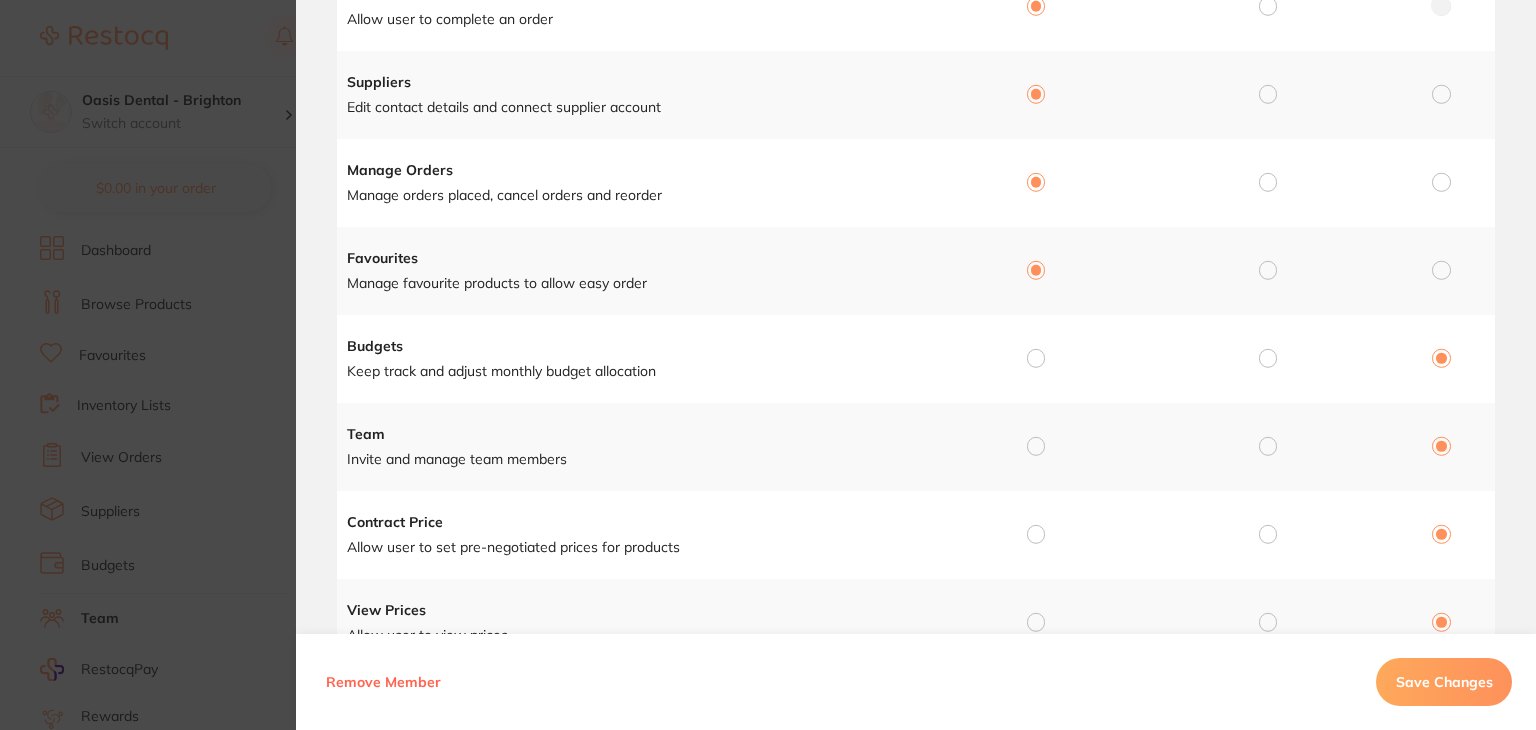 scroll, scrollTop: 300, scrollLeft: 0, axis: vertical 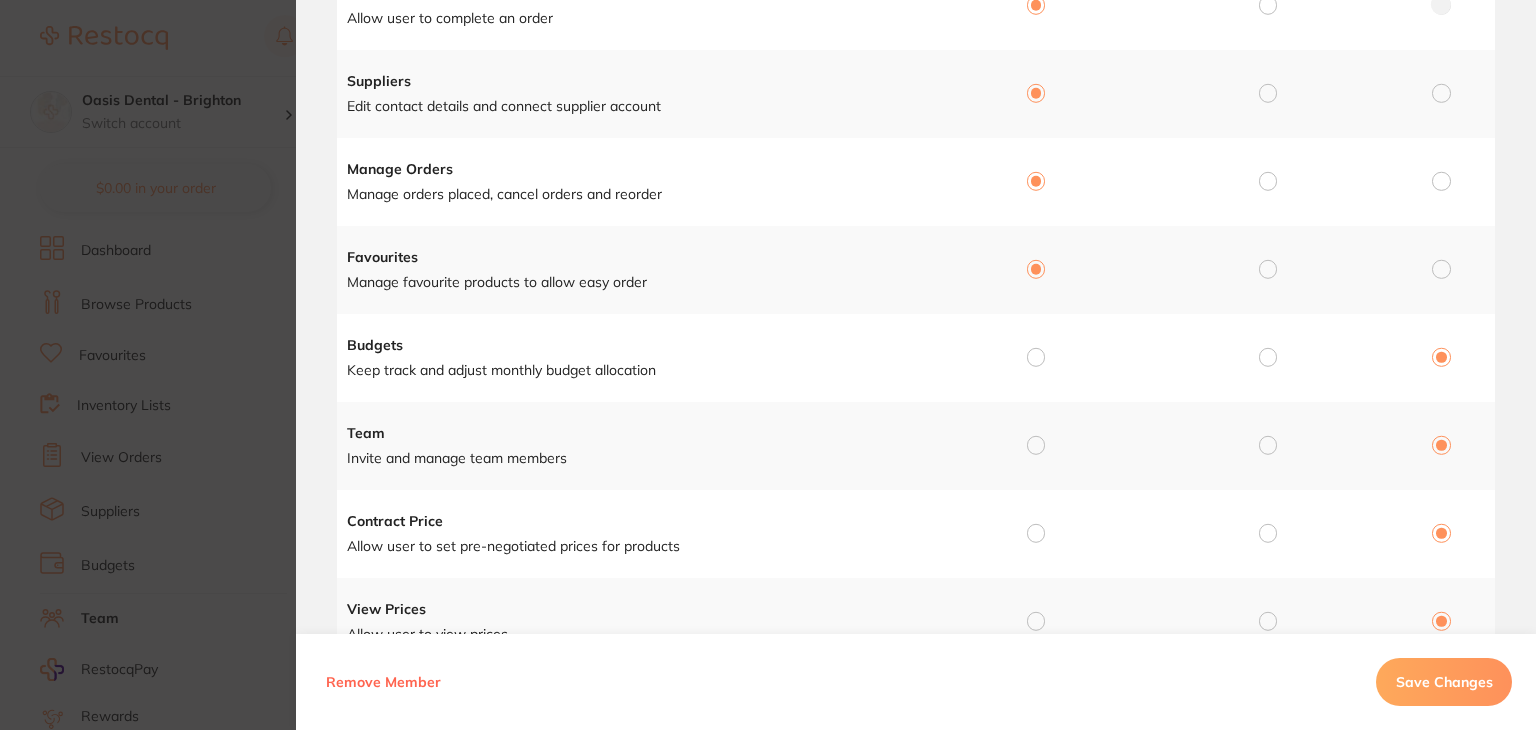 click at bounding box center (1036, 357) 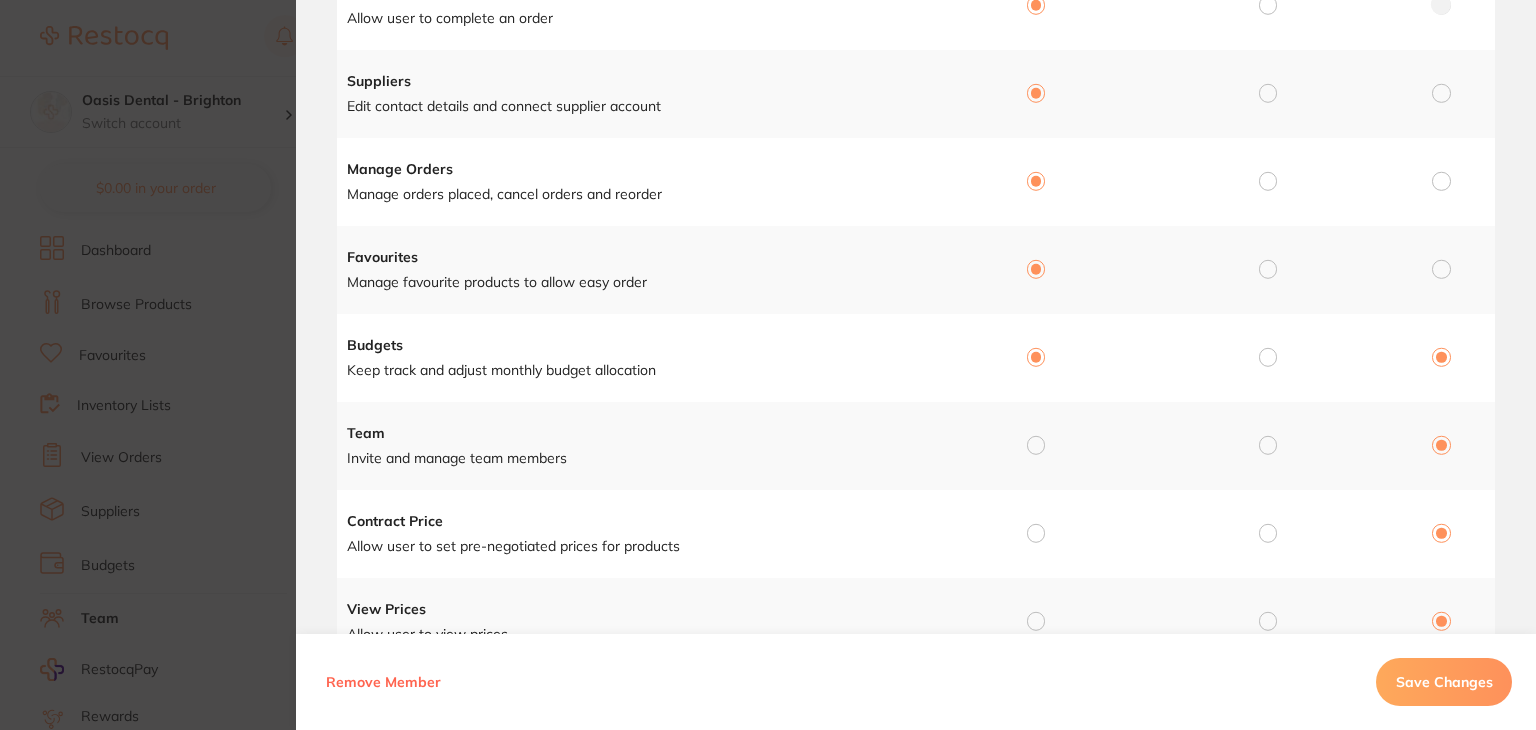 radio on "true" 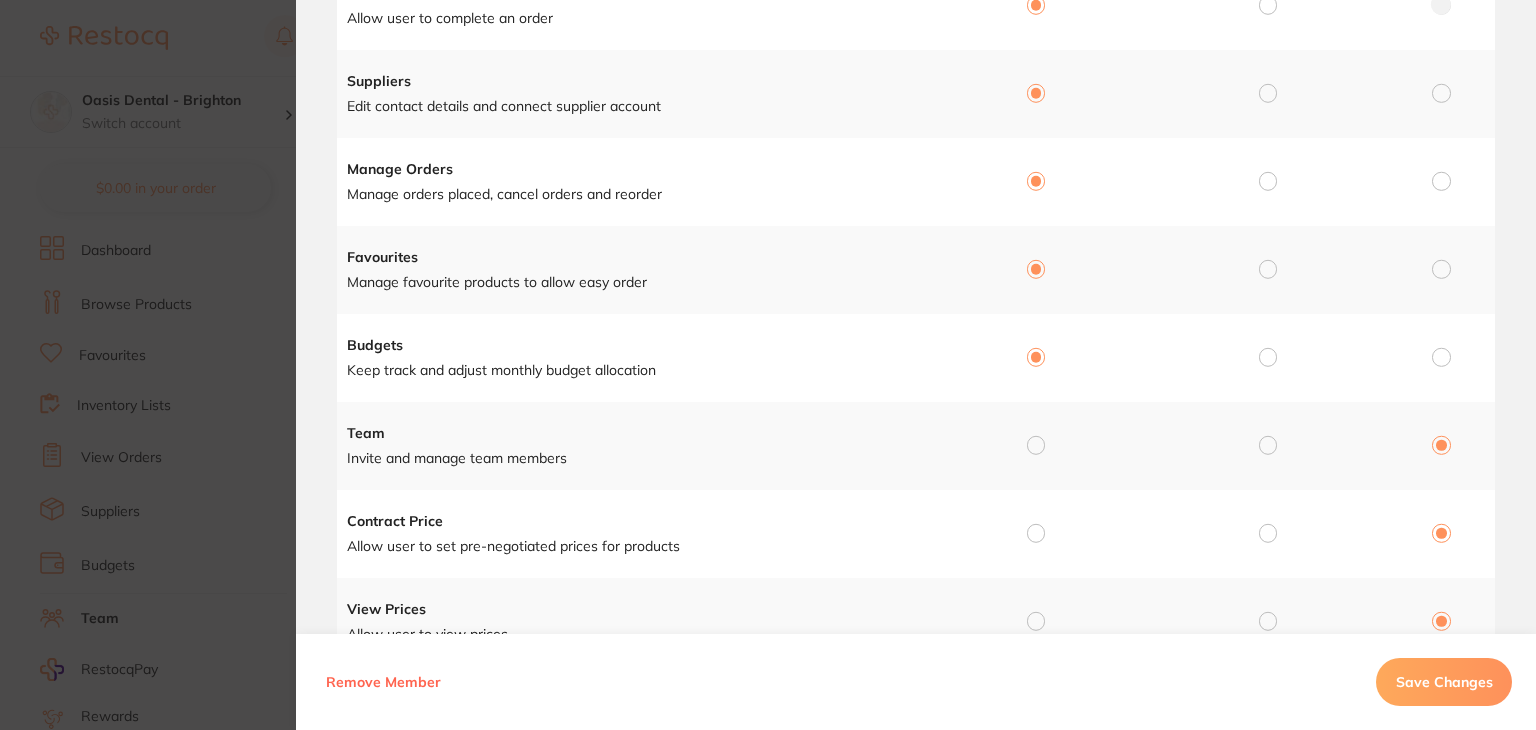 click at bounding box center (1032, 446) 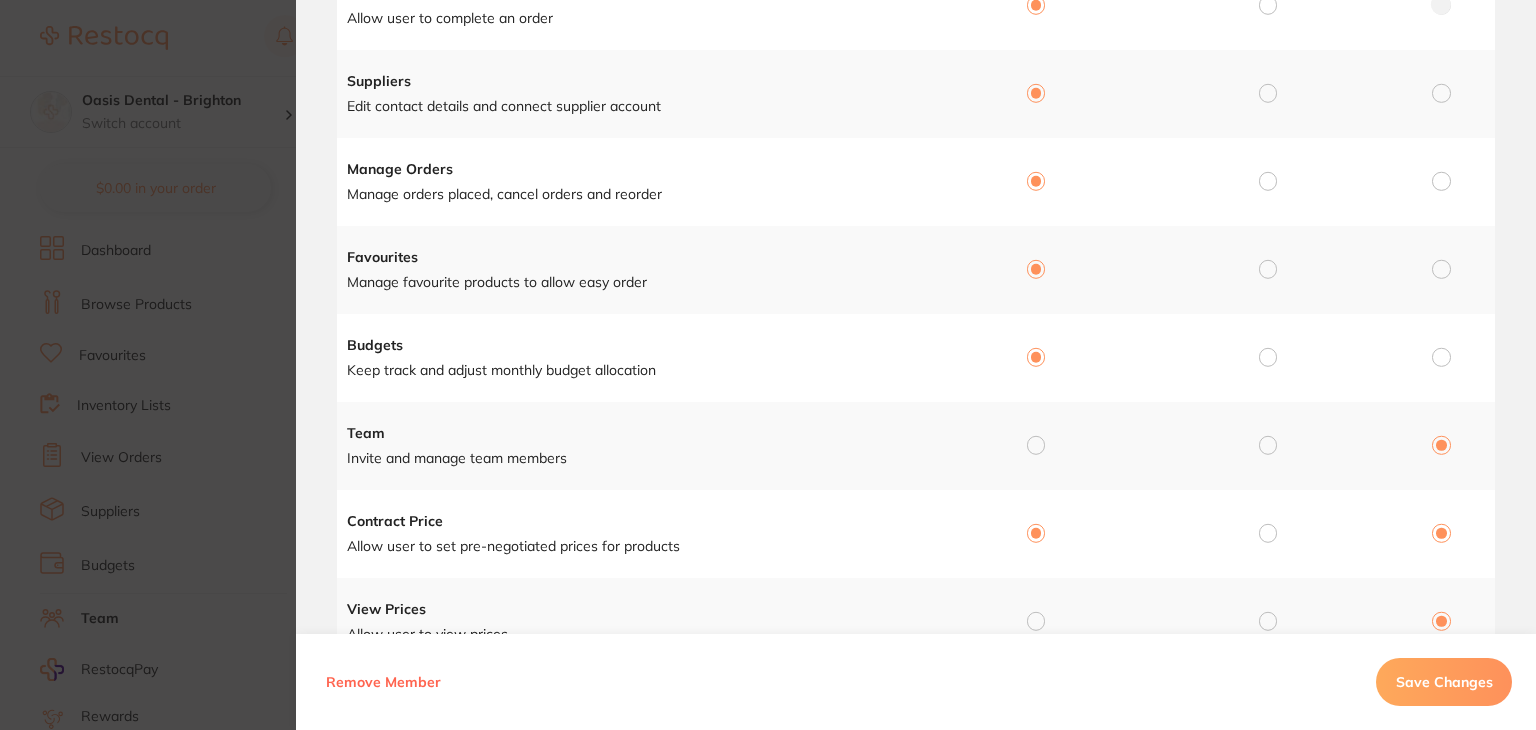 radio on "true" 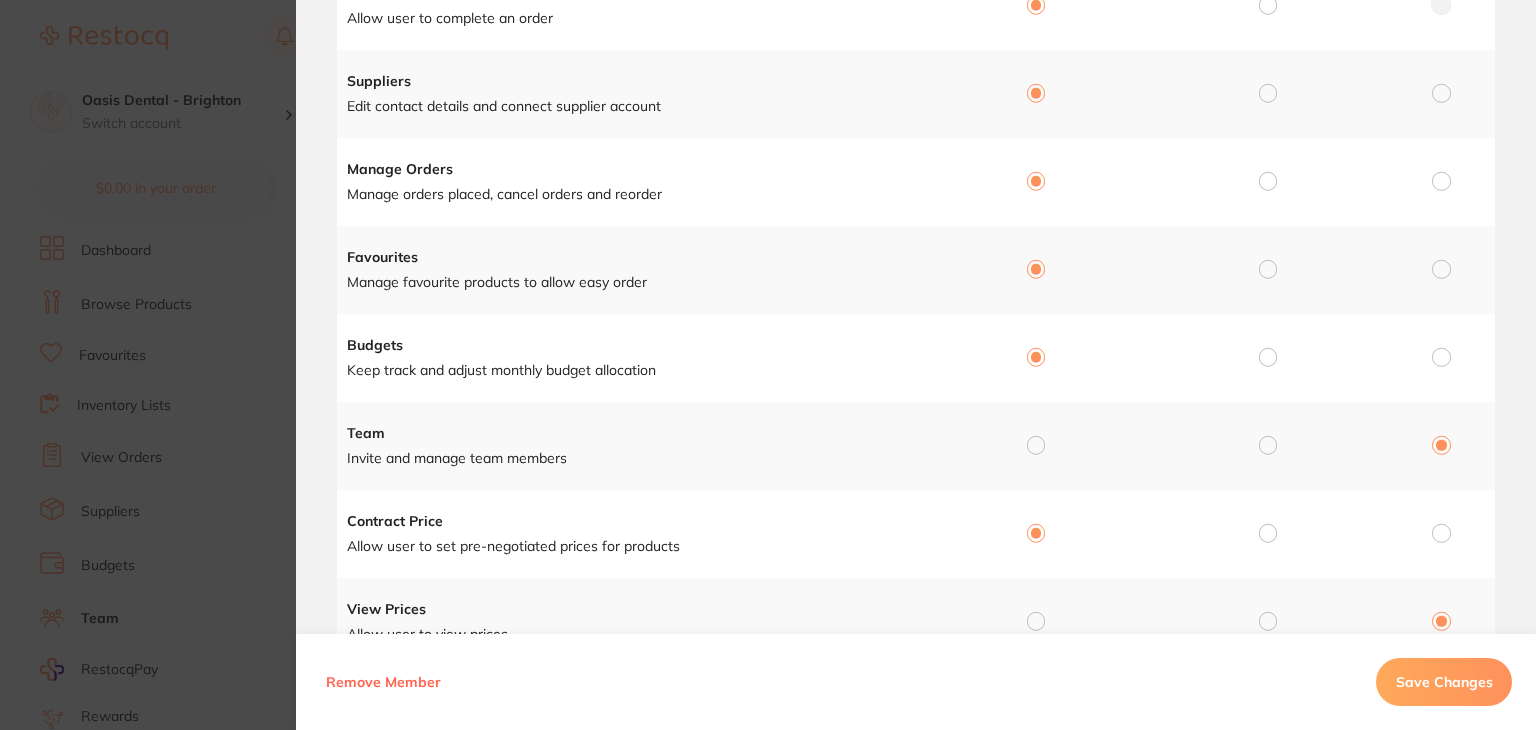click at bounding box center (1036, 445) 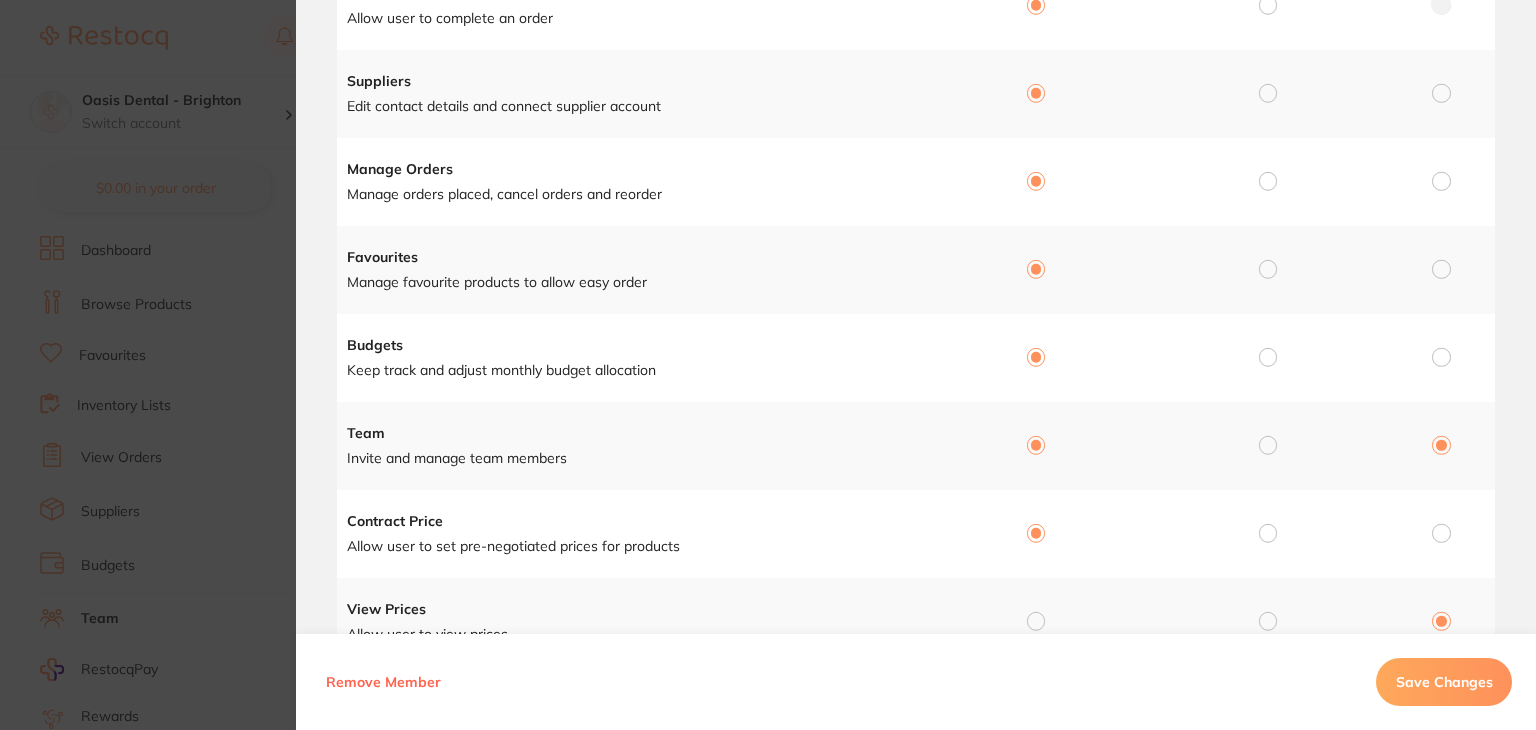 radio on "true" 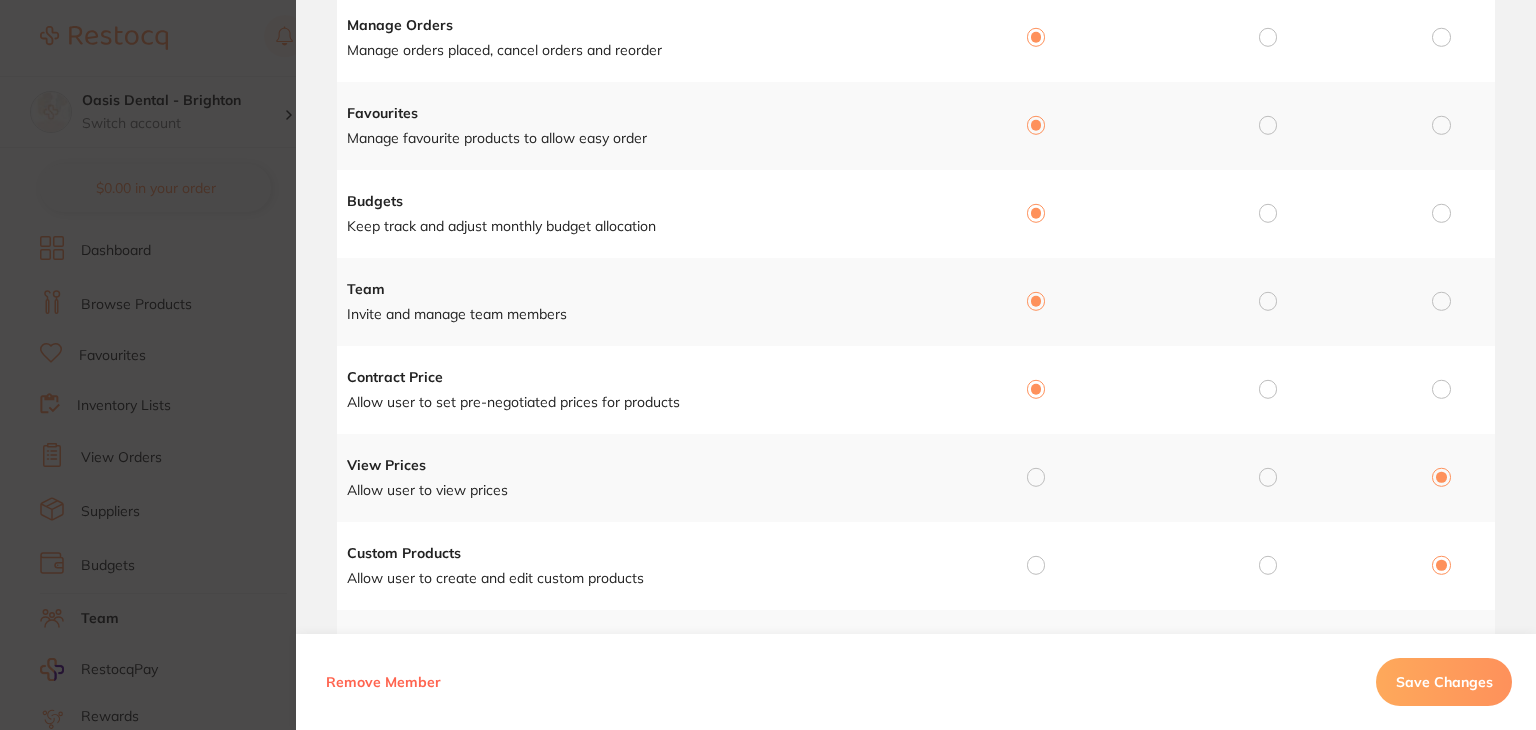 scroll, scrollTop: 562, scrollLeft: 0, axis: vertical 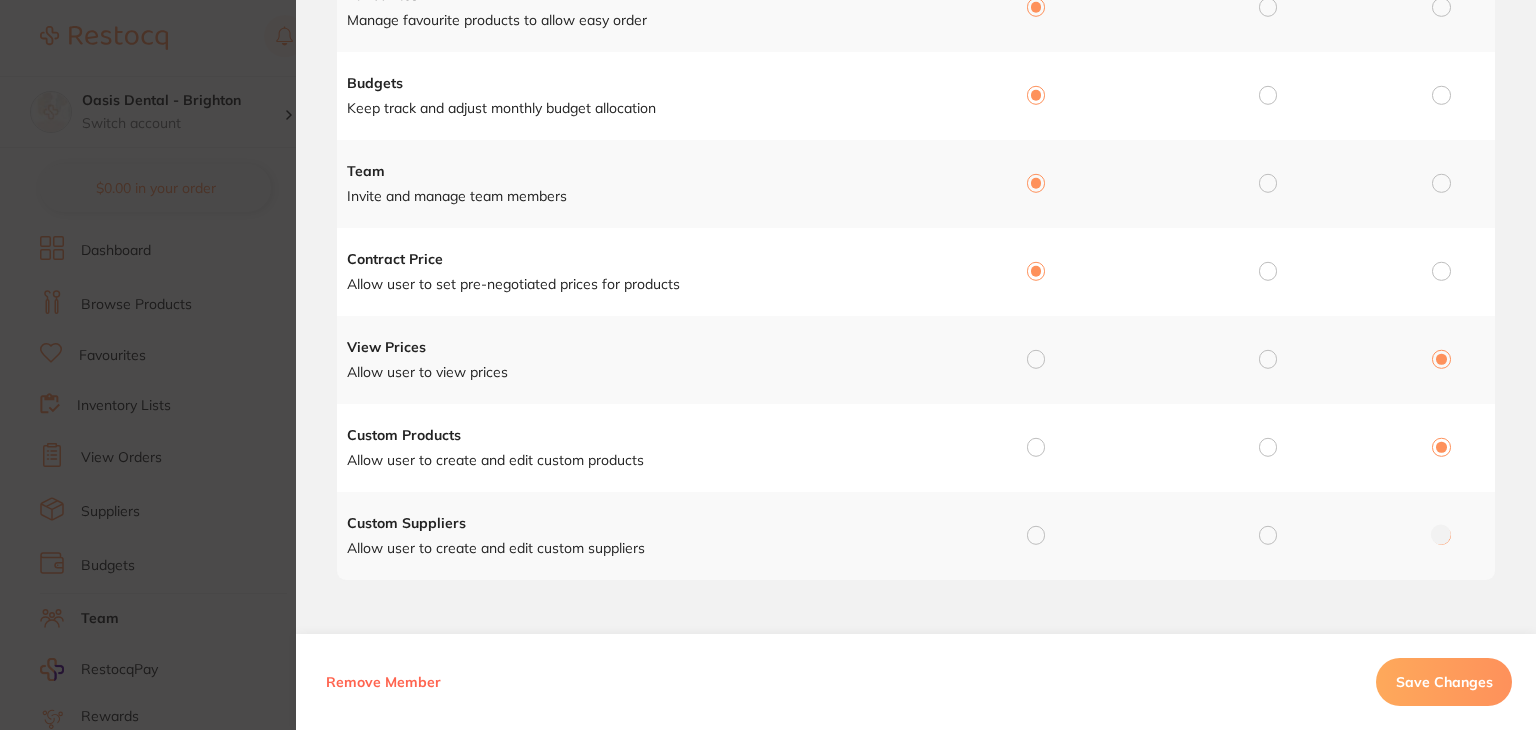 click at bounding box center [1036, 359] 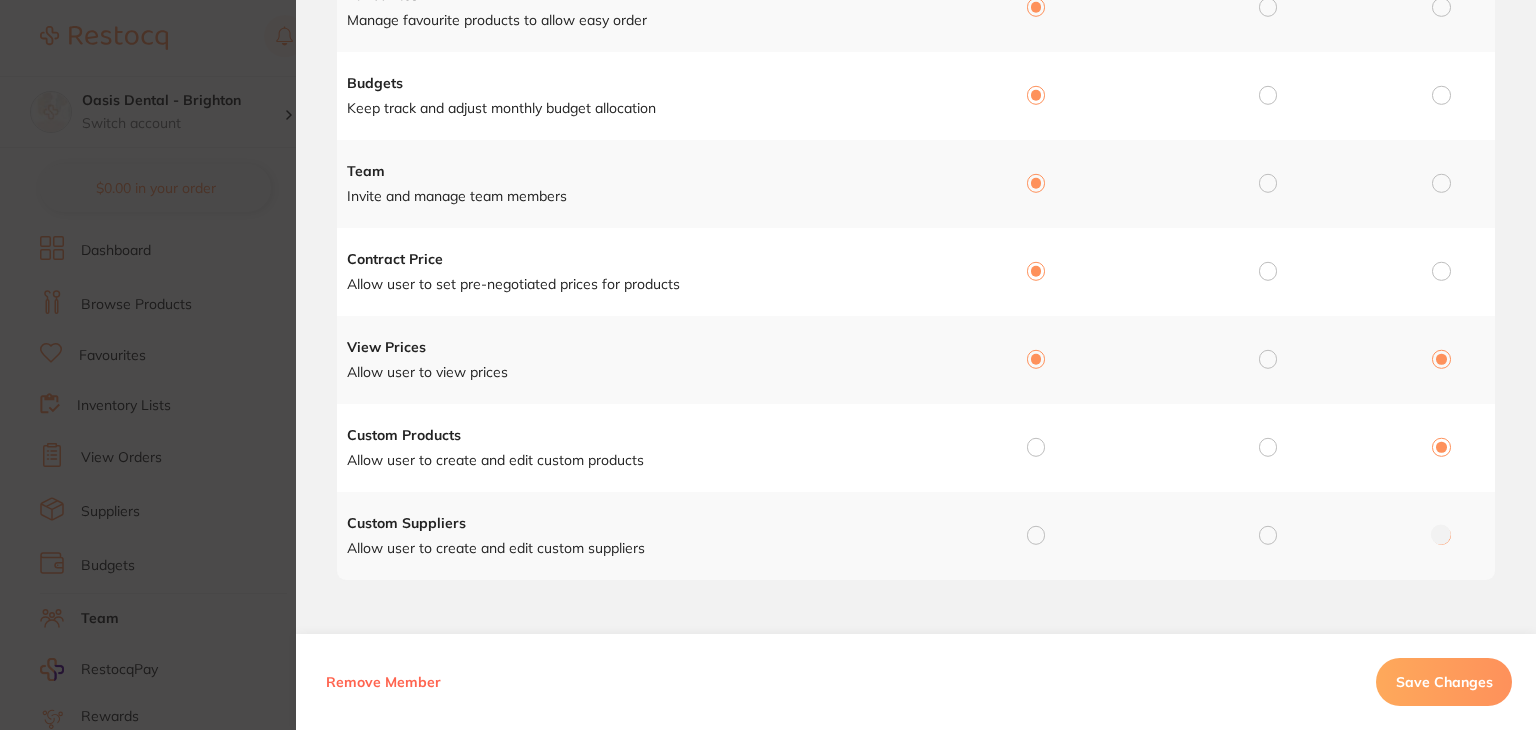 radio on "true" 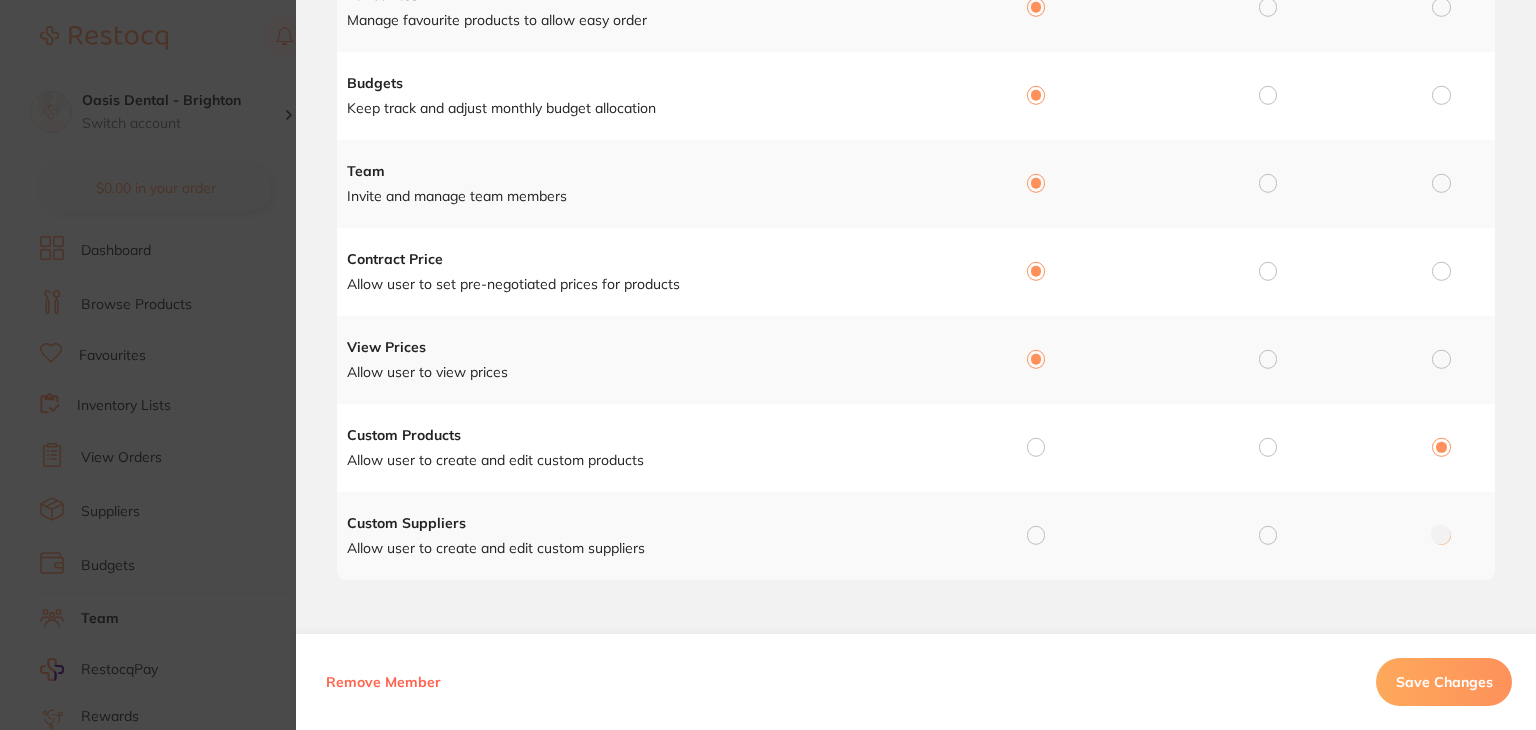 click at bounding box center [1036, 447] 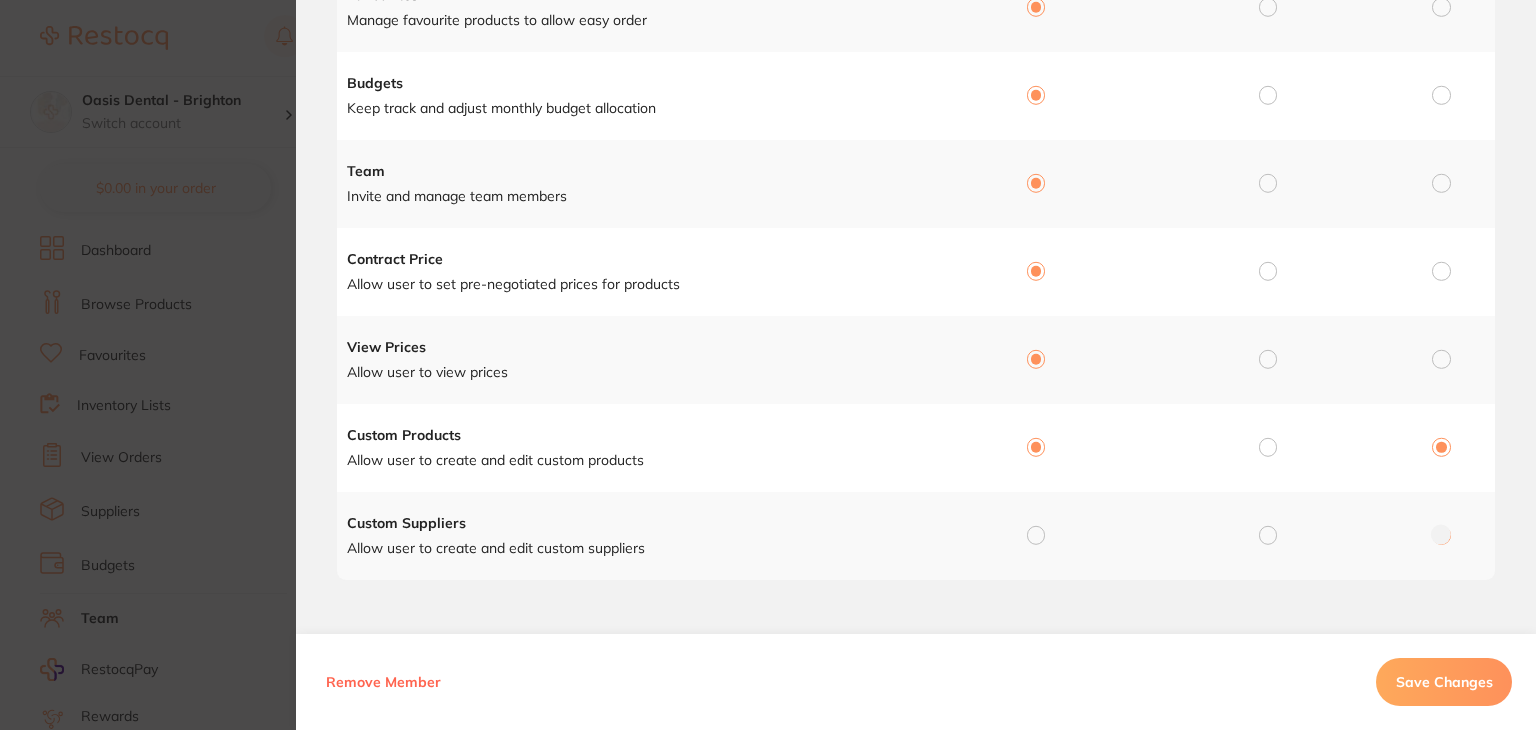 radio on "true" 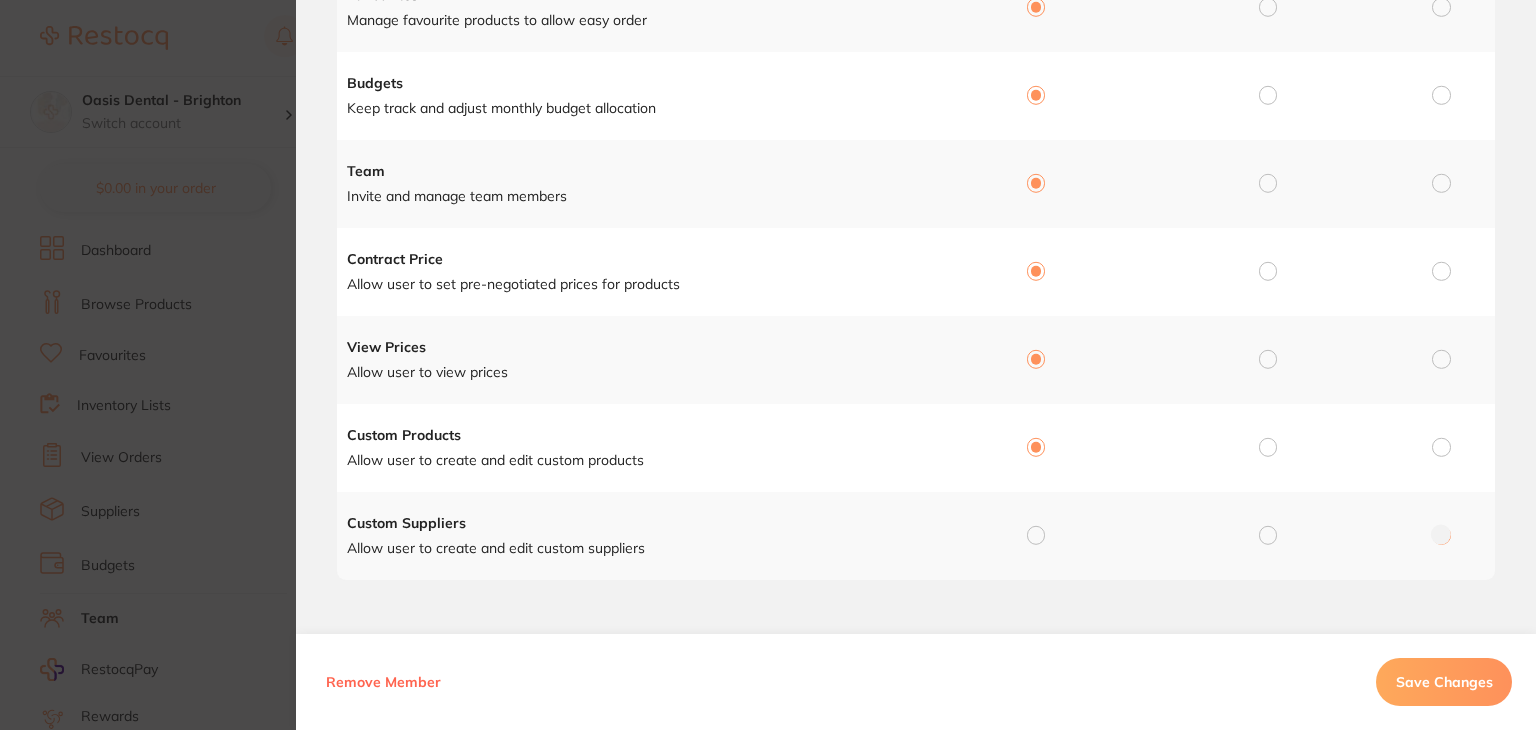click at bounding box center [1036, 535] 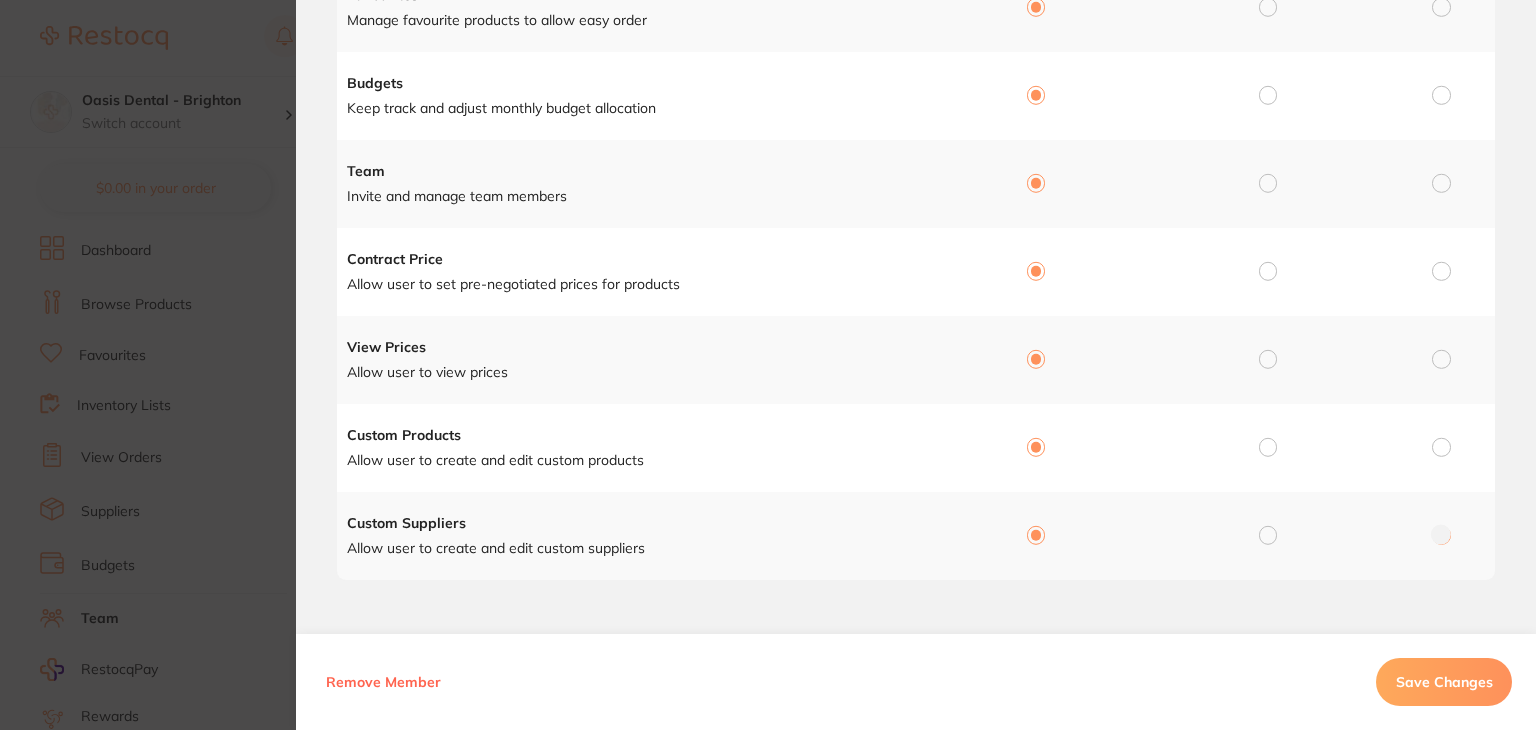 radio on "true" 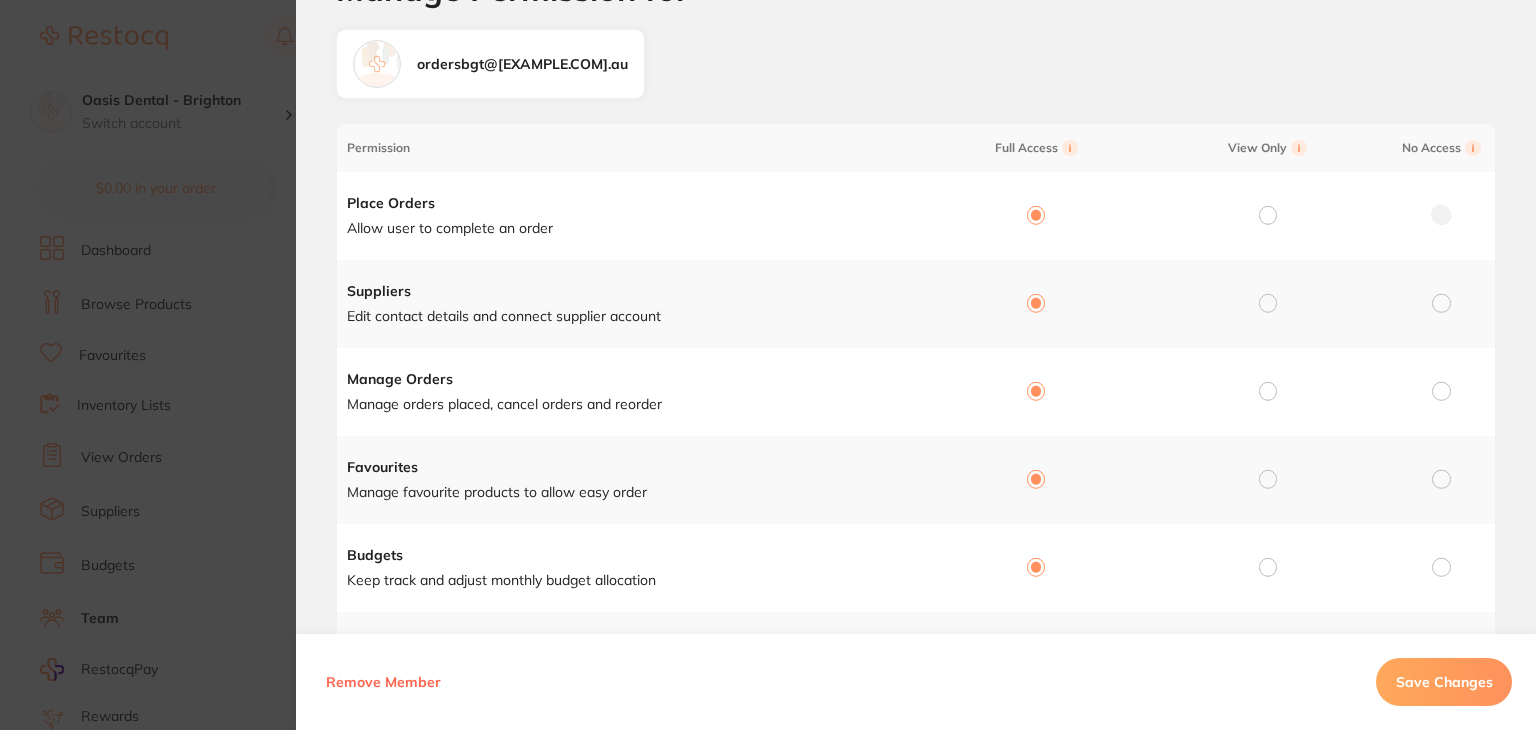 scroll, scrollTop: 62, scrollLeft: 0, axis: vertical 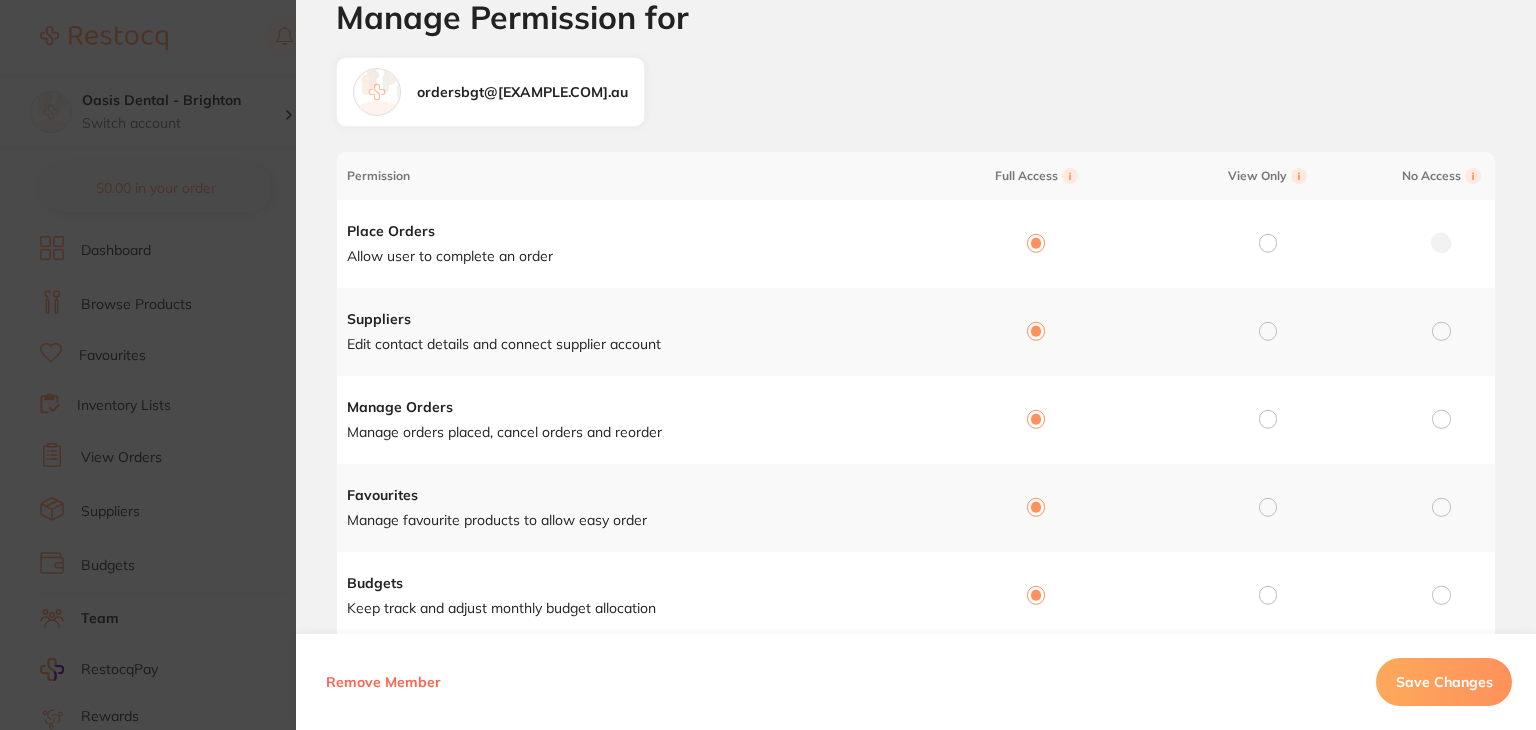click on "Save Changes" at bounding box center [1444, 682] 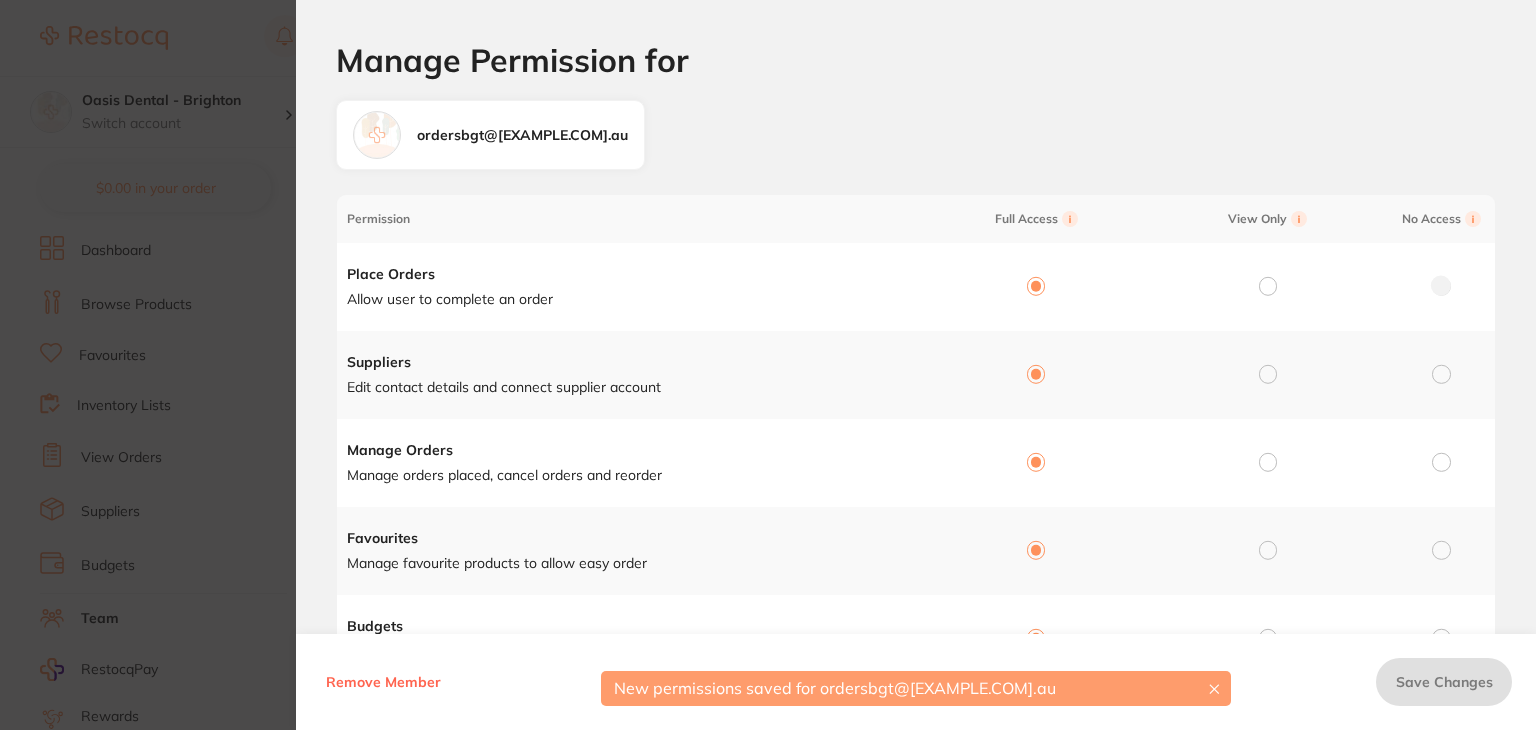 scroll, scrollTop: 0, scrollLeft: 0, axis: both 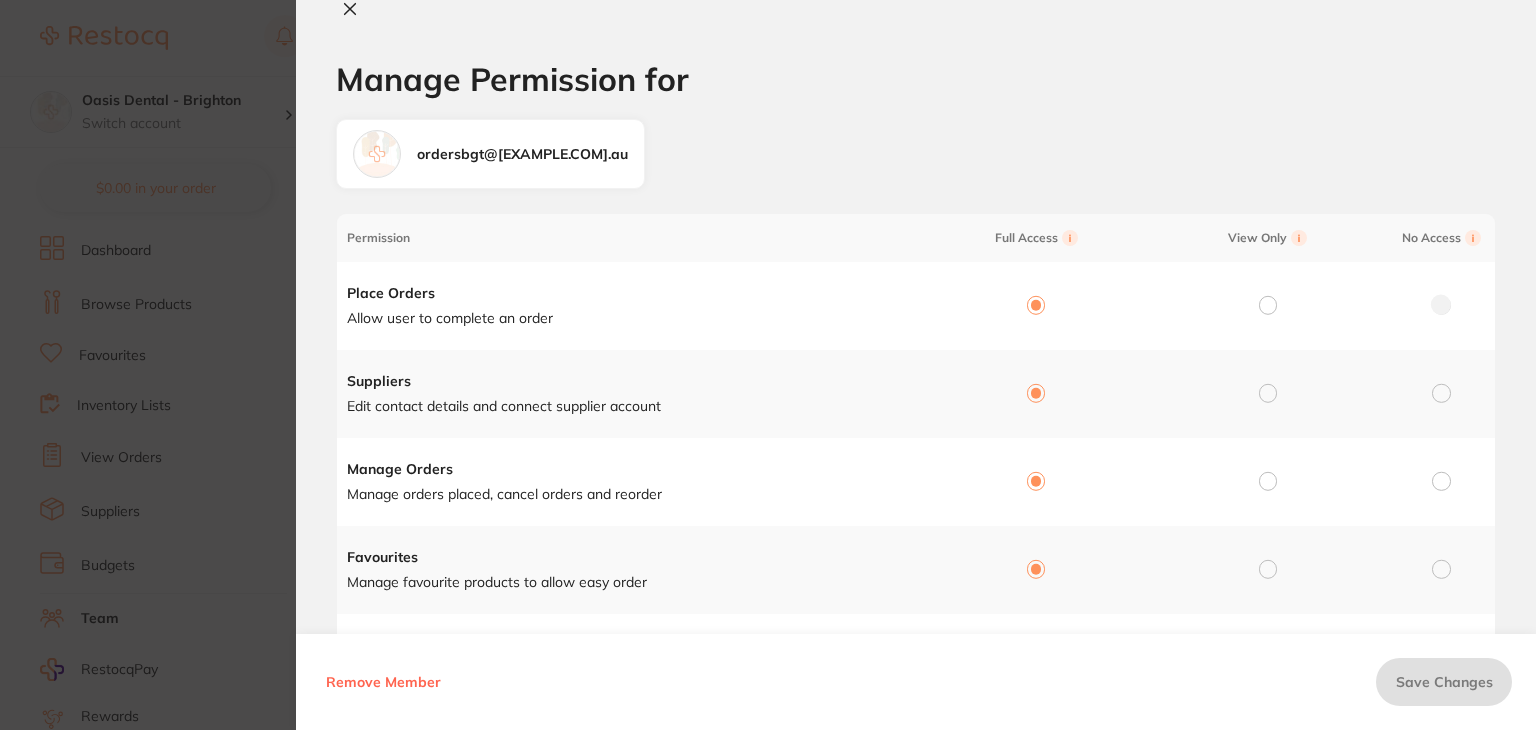 click 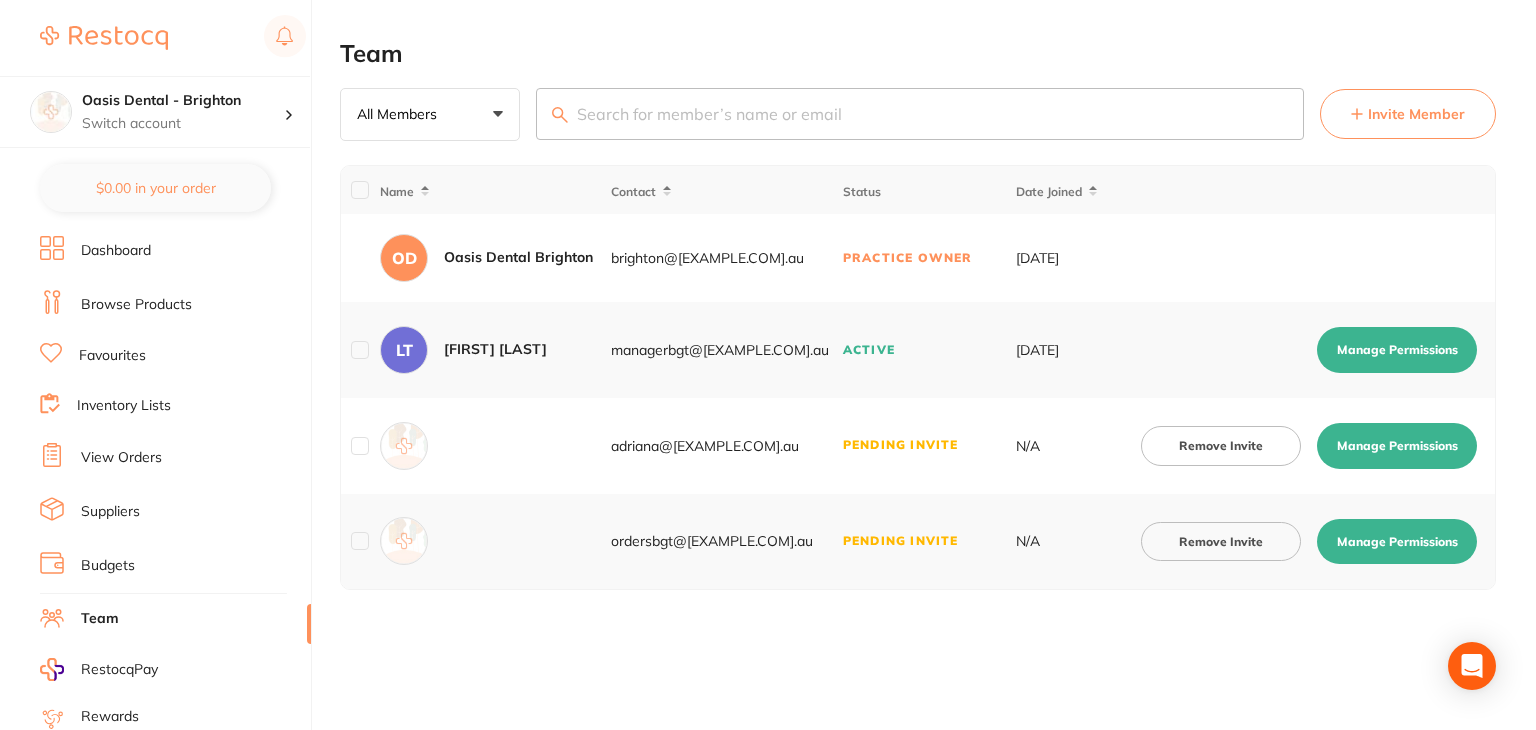 checkbox on "false" 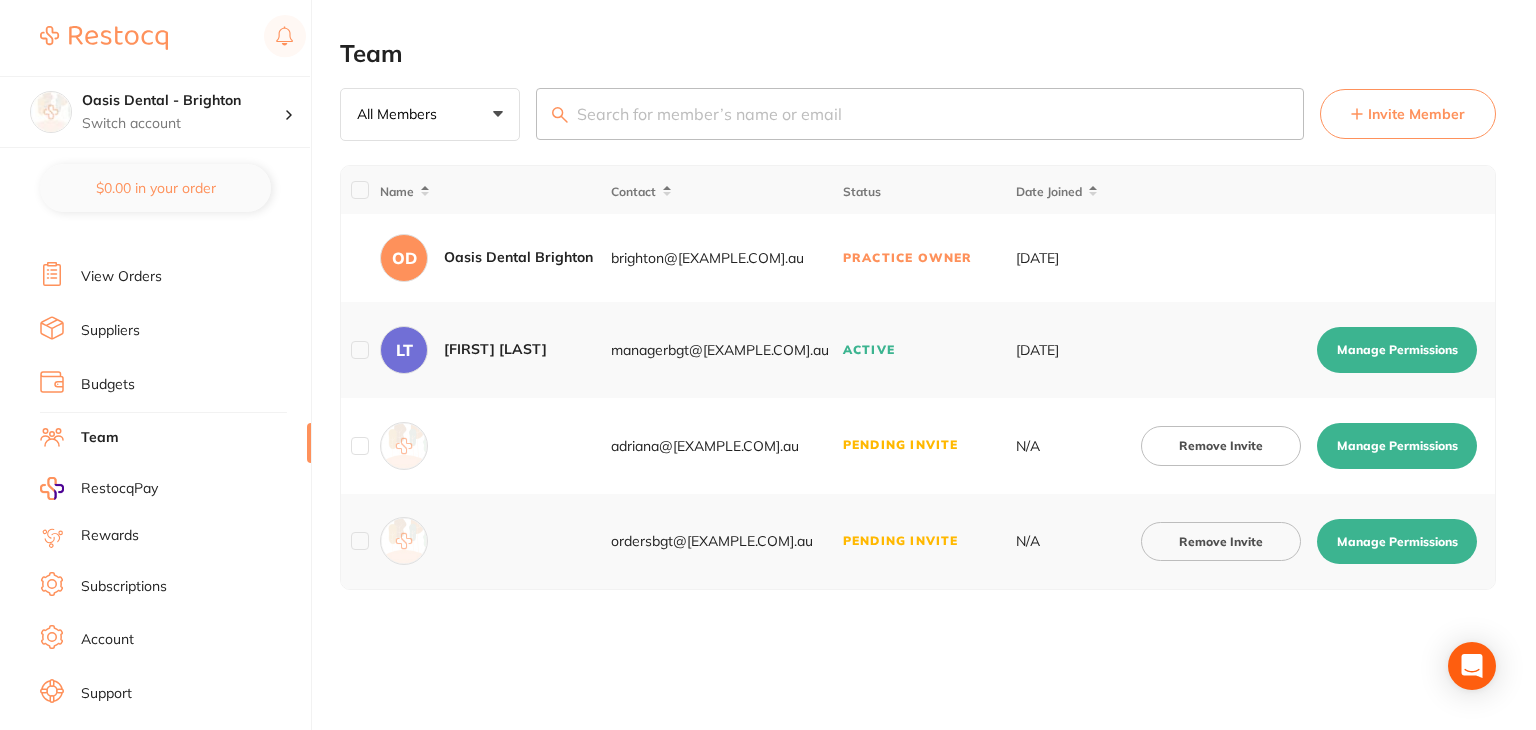 scroll, scrollTop: 201, scrollLeft: 0, axis: vertical 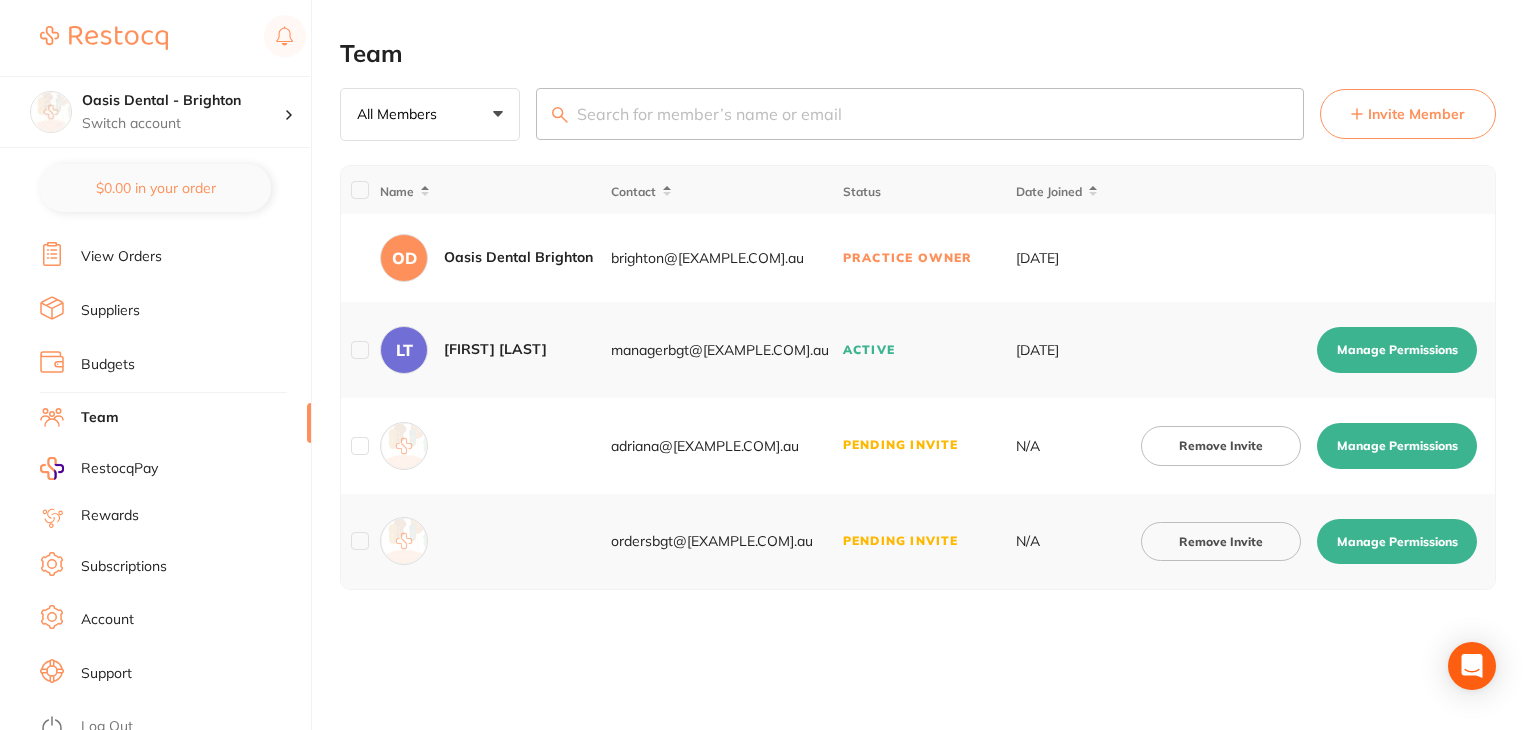 click on "Log Out" at bounding box center (107, 727) 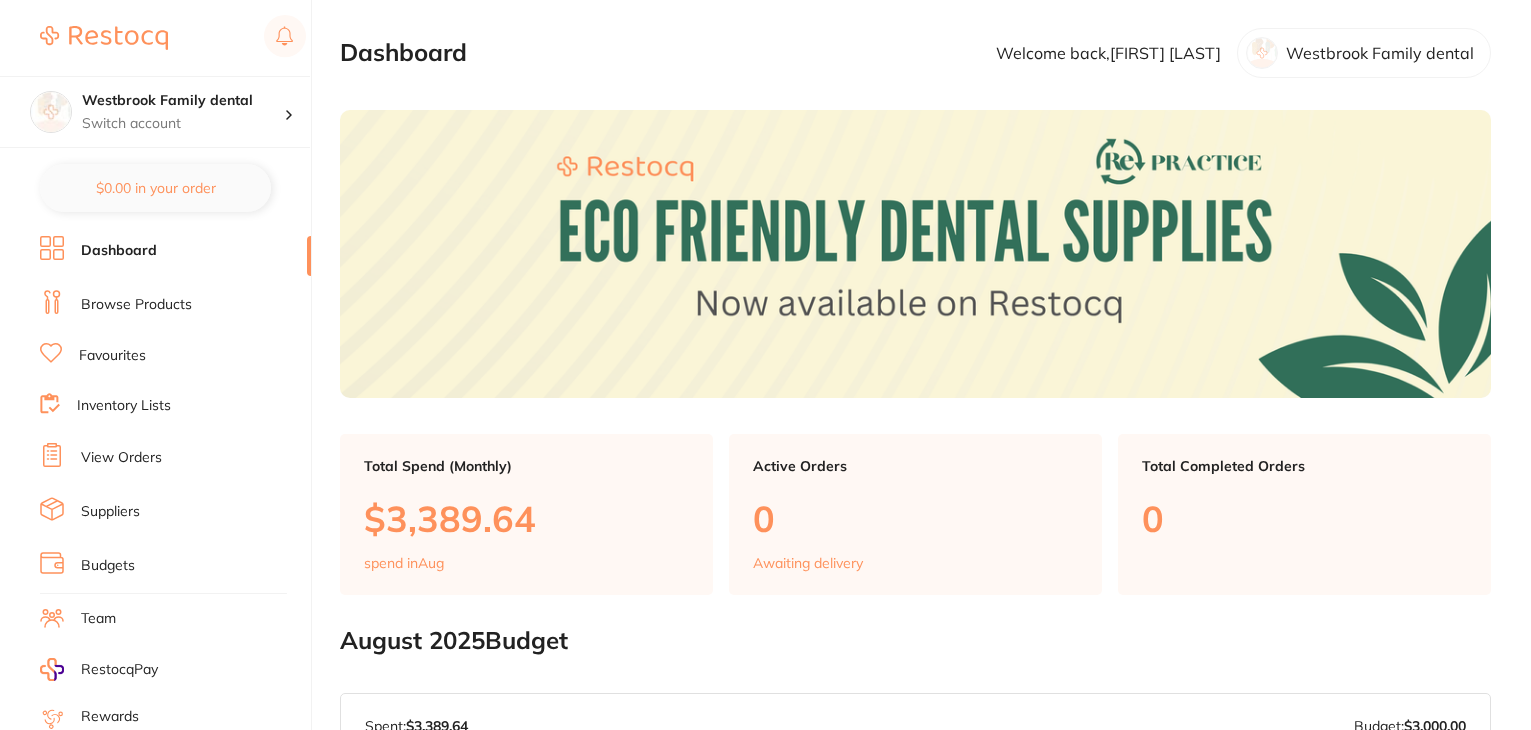 scroll, scrollTop: 0, scrollLeft: 0, axis: both 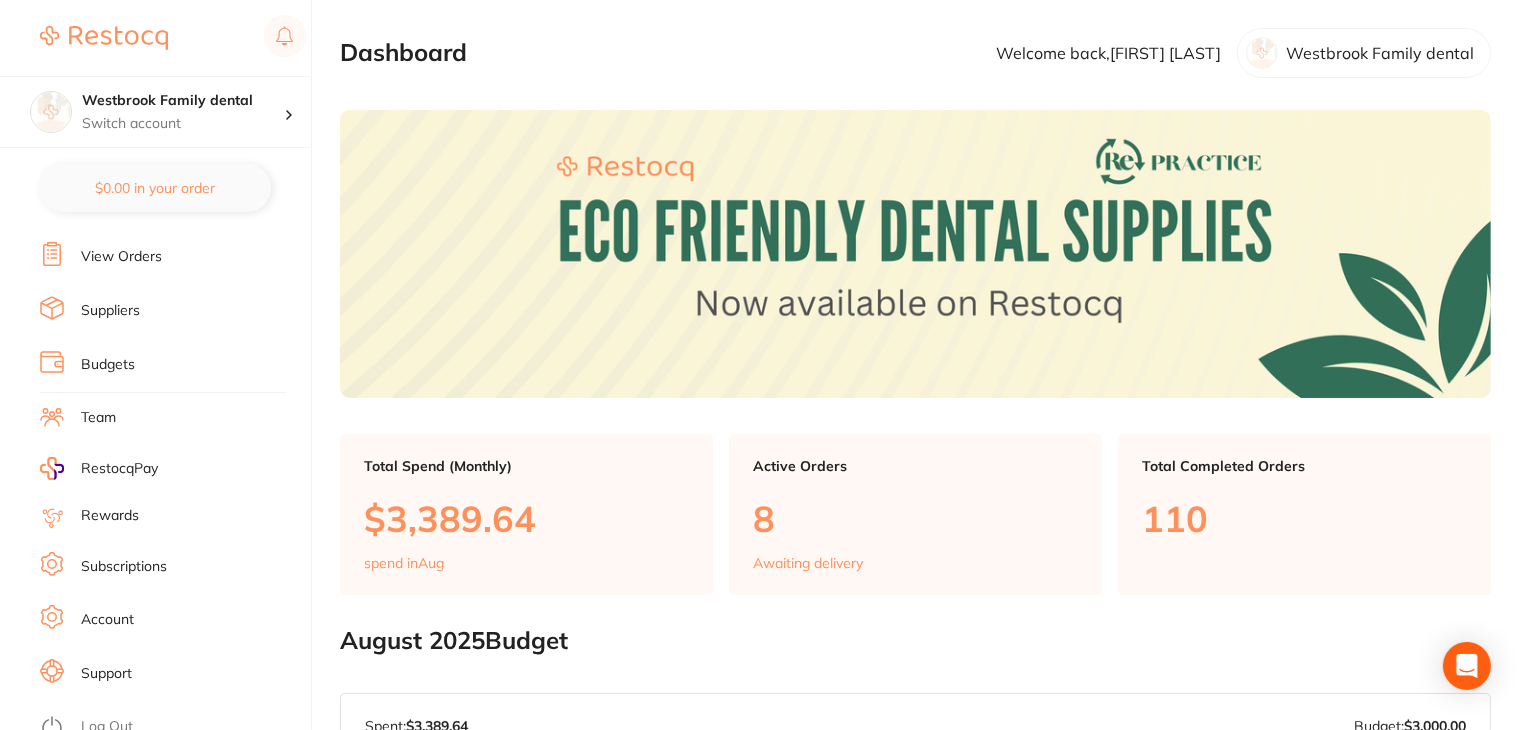 click on "Subscriptions" at bounding box center (124, 567) 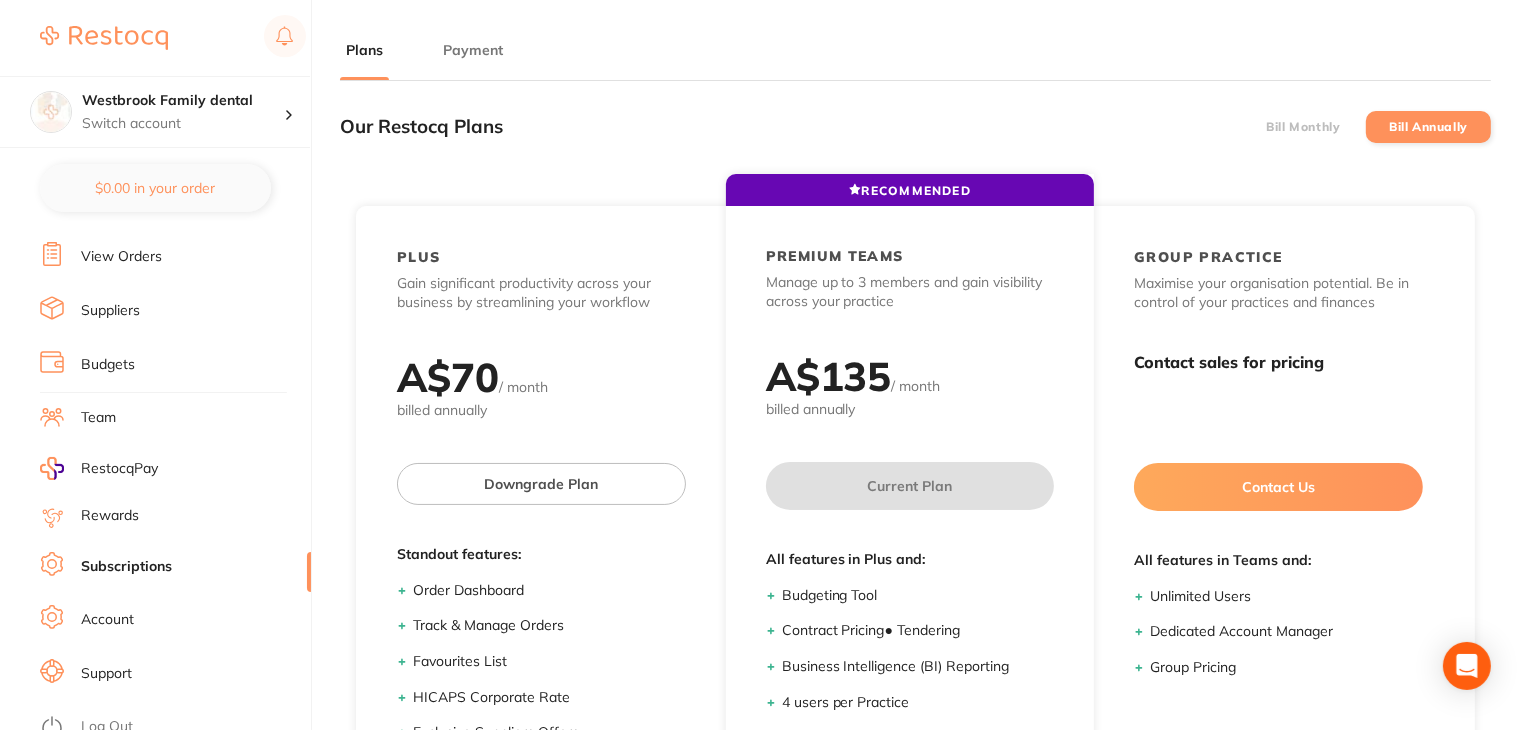 click on "Payment" at bounding box center (473, 50) 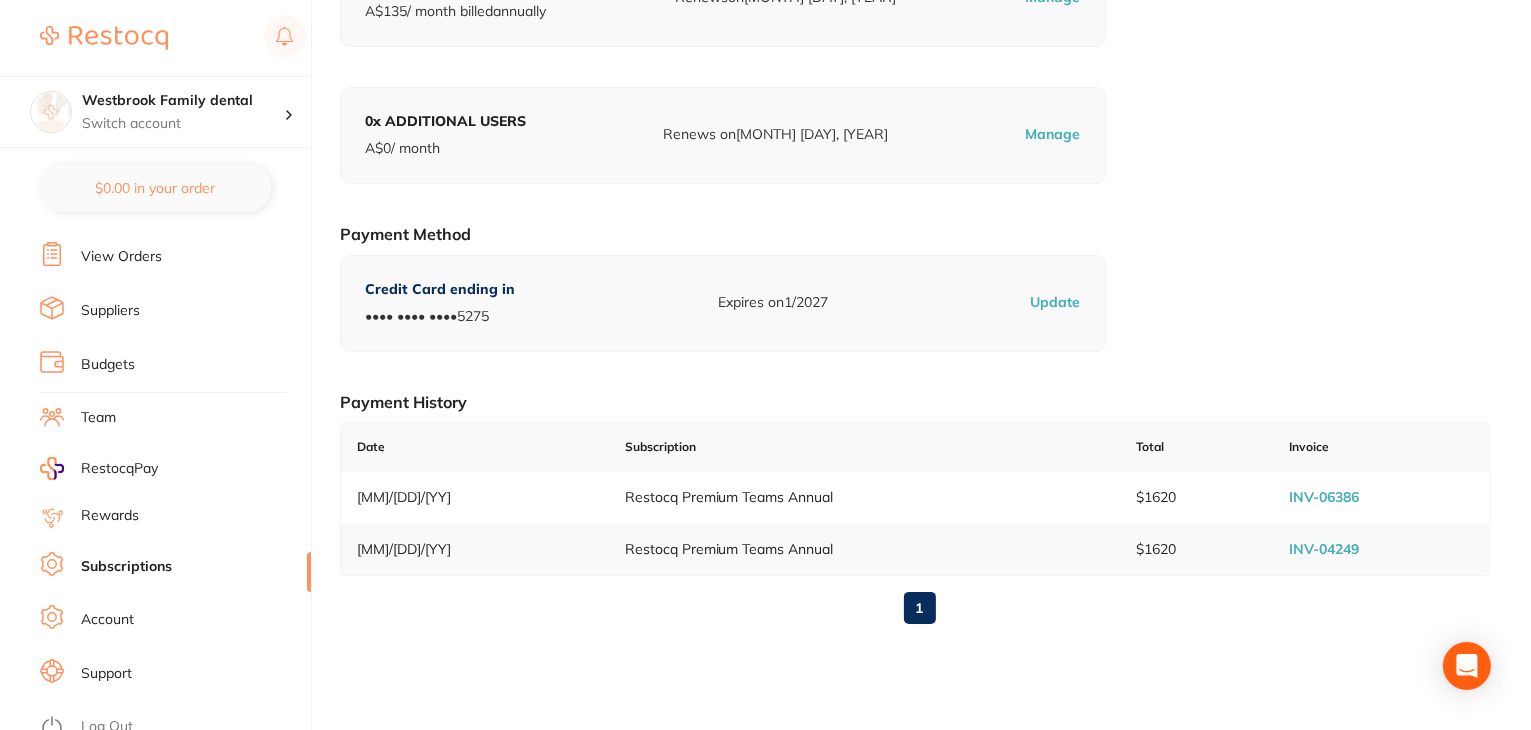scroll, scrollTop: 276, scrollLeft: 0, axis: vertical 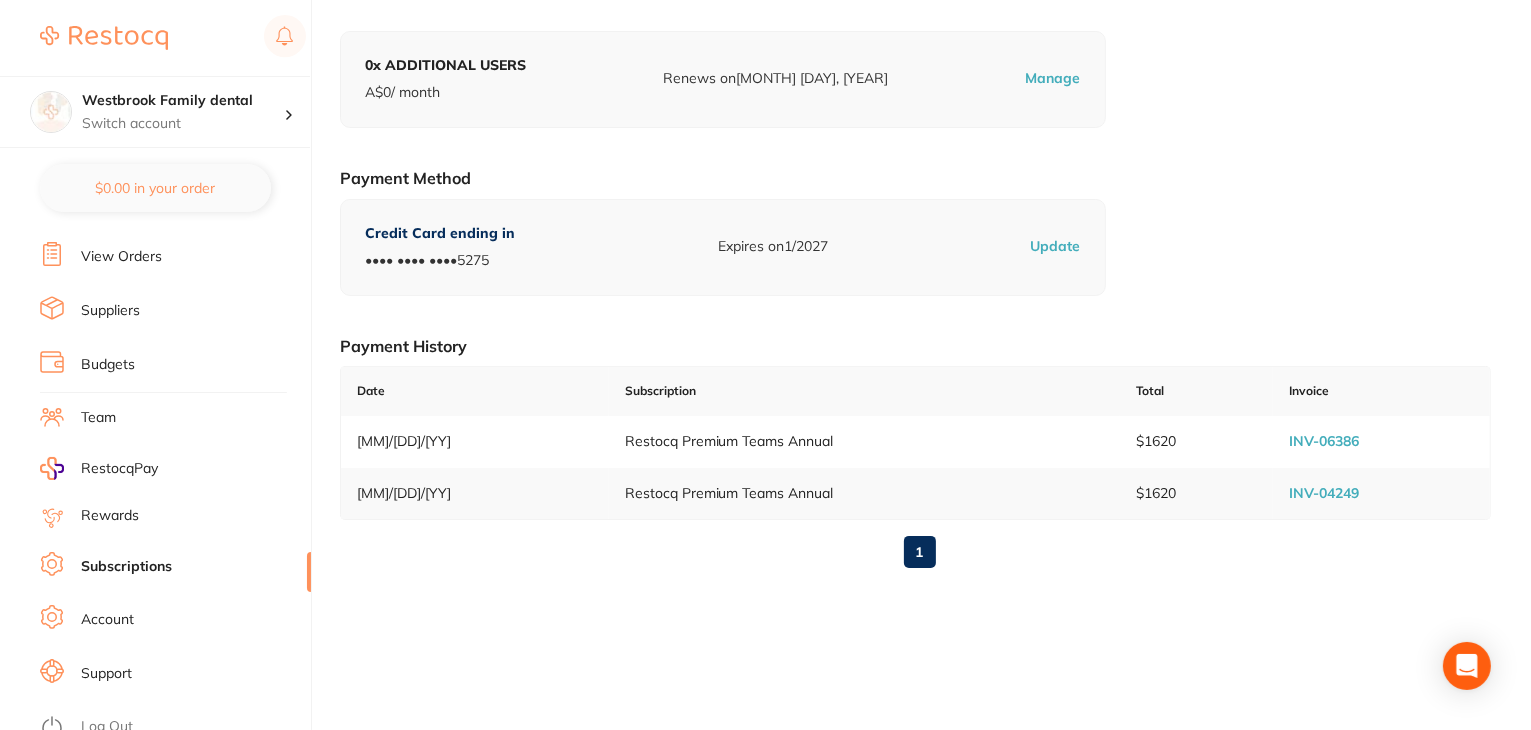 click on "Log Out" at bounding box center [107, 727] 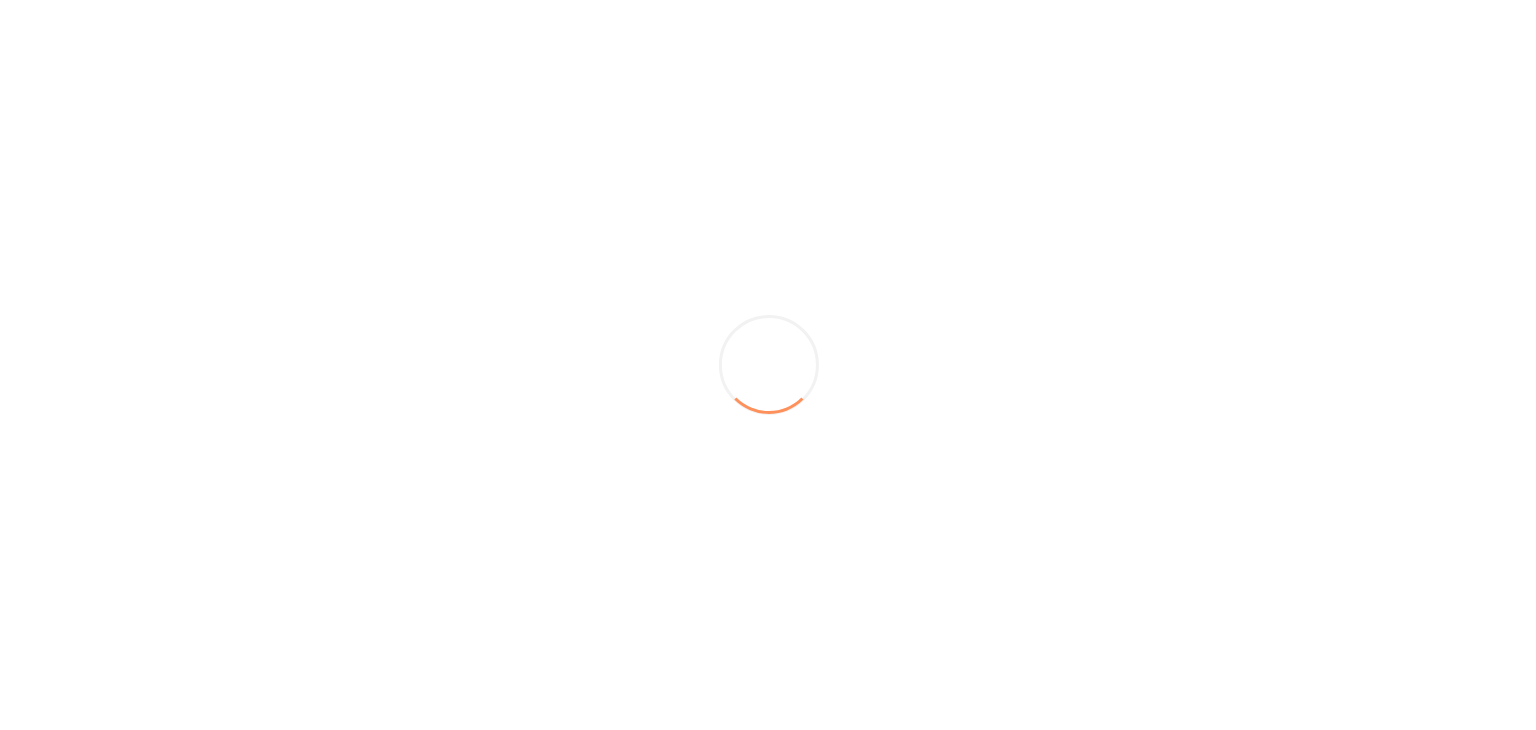 scroll, scrollTop: 0, scrollLeft: 0, axis: both 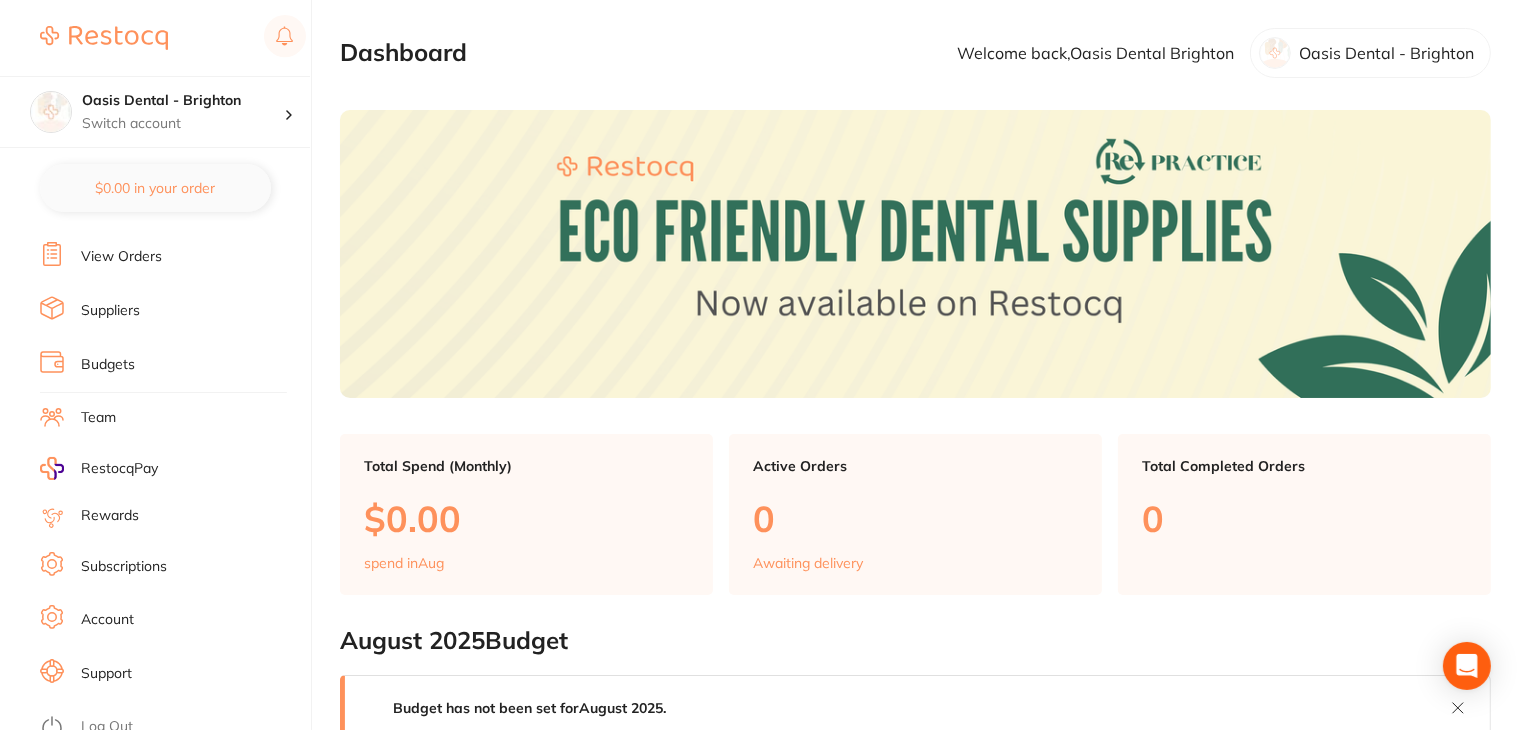 click on "Subscriptions" at bounding box center (175, 567) 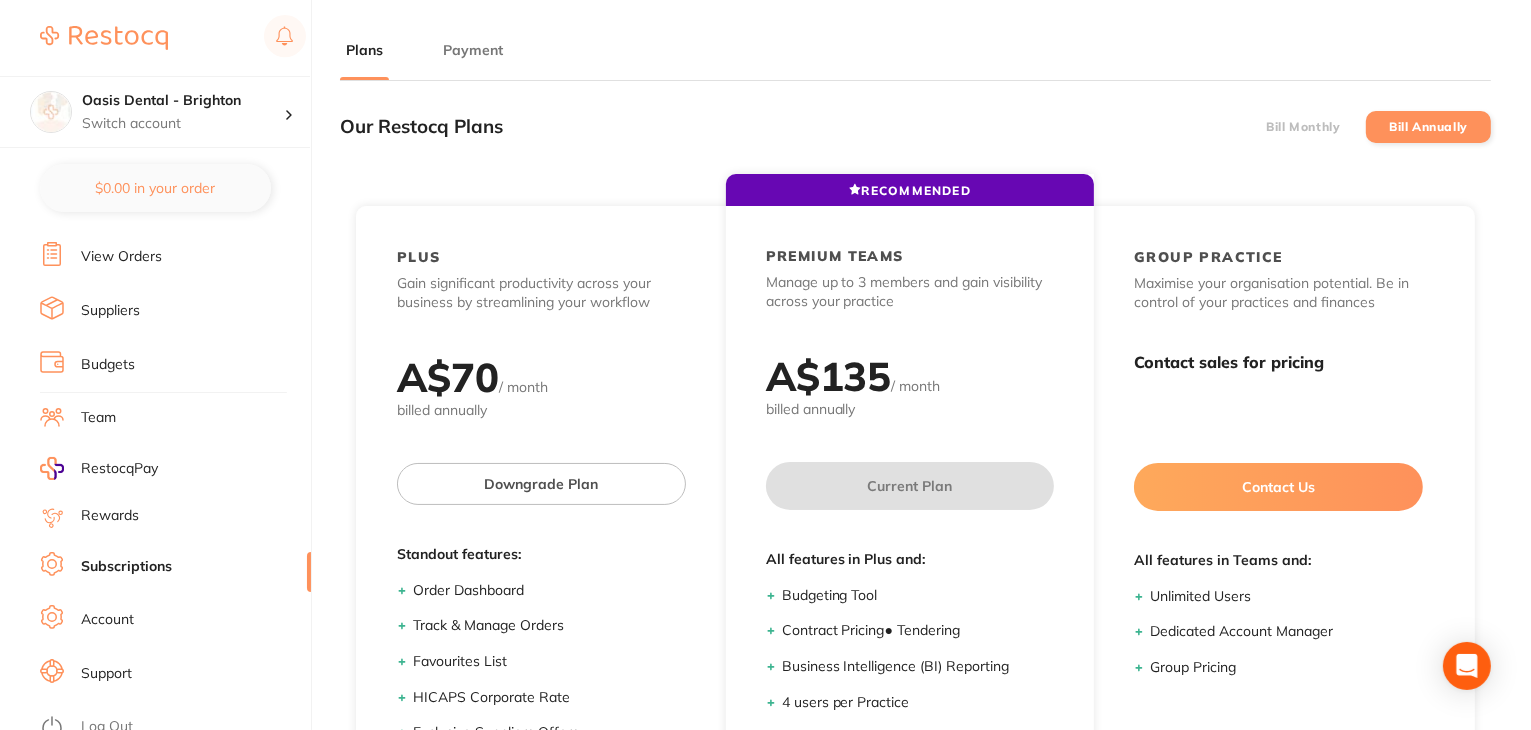drag, startPoint x: 470, startPoint y: 38, endPoint x: 454, endPoint y: 45, distance: 17.464249 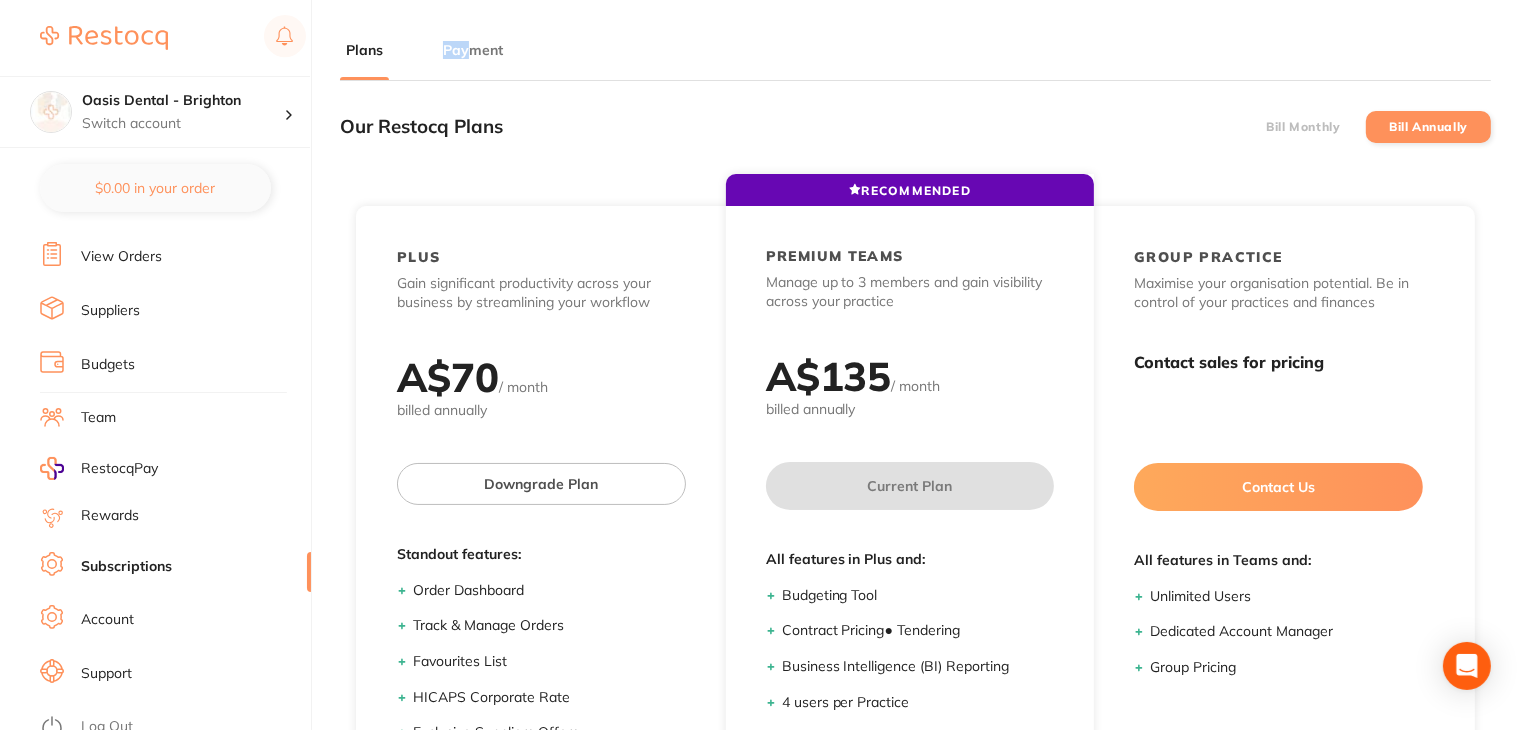 click on "Payment" at bounding box center [473, 50] 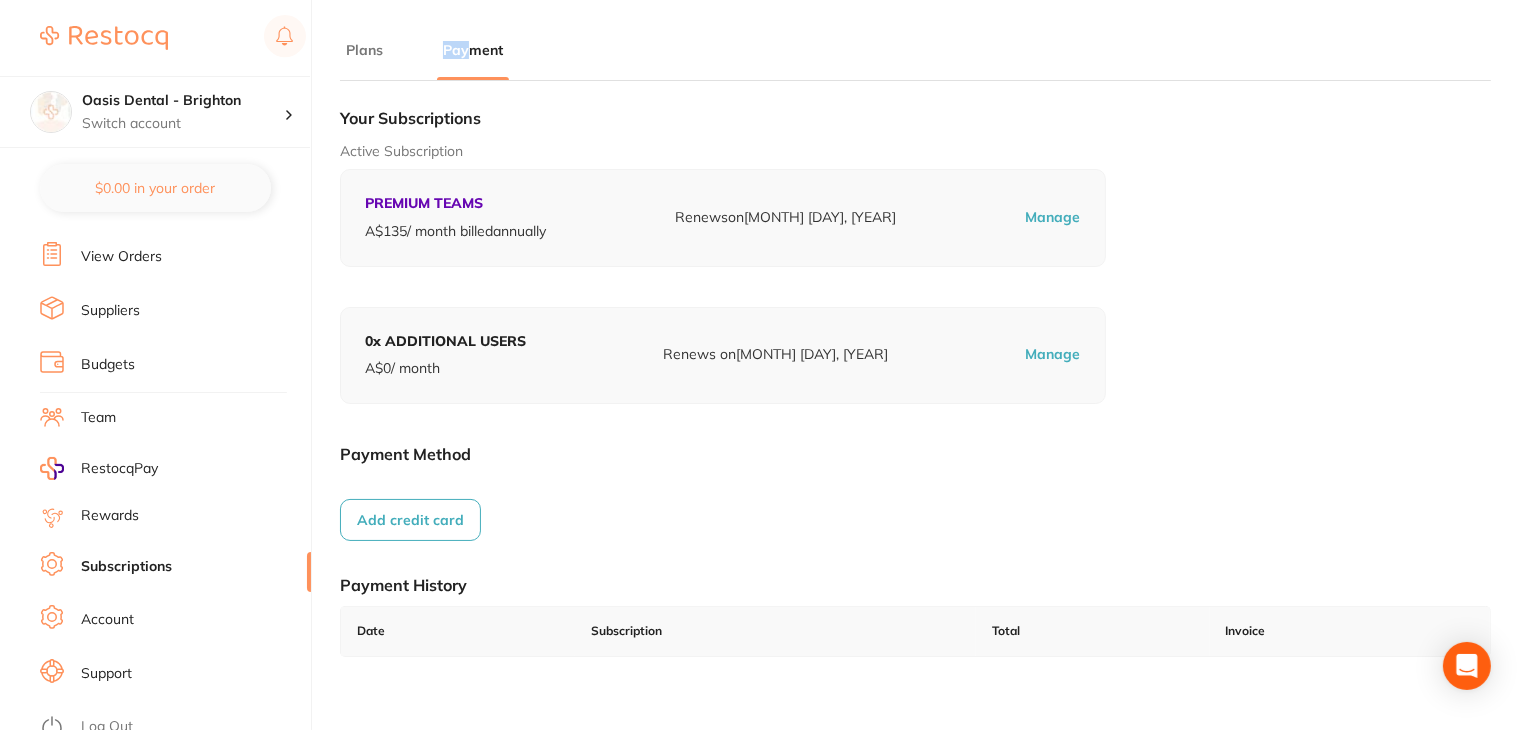 click on "Log Out" at bounding box center [107, 727] 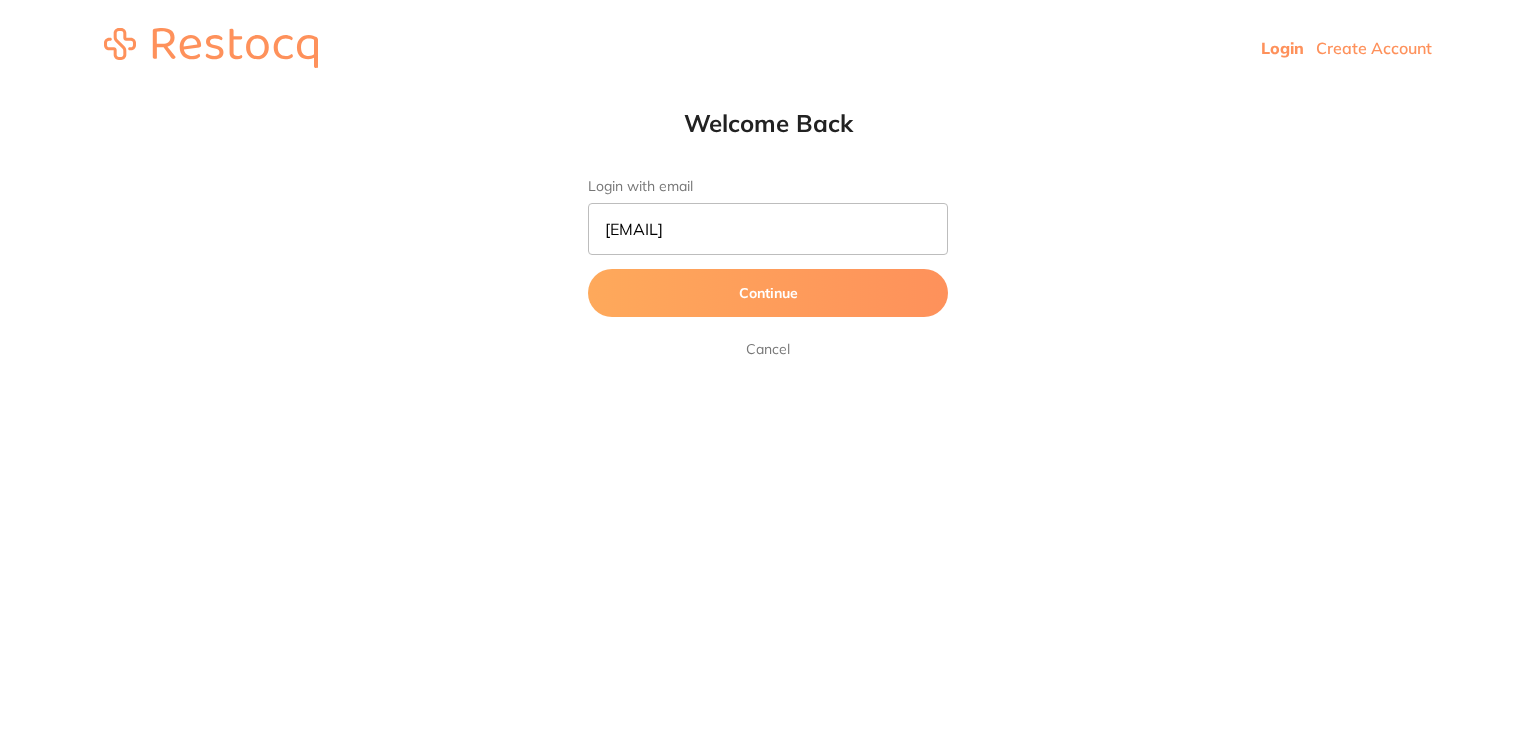 scroll, scrollTop: 0, scrollLeft: 0, axis: both 